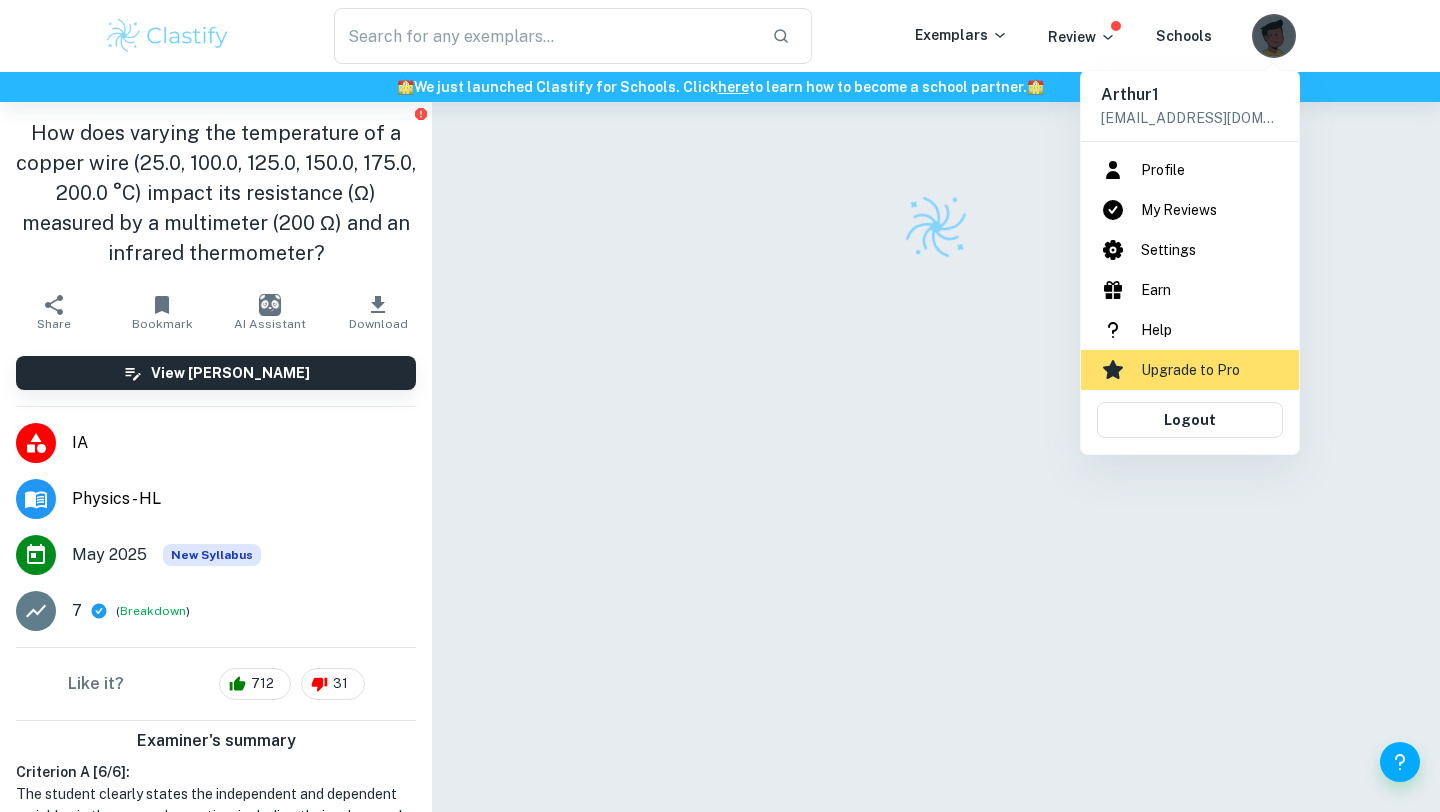 scroll, scrollTop: 0, scrollLeft: 0, axis: both 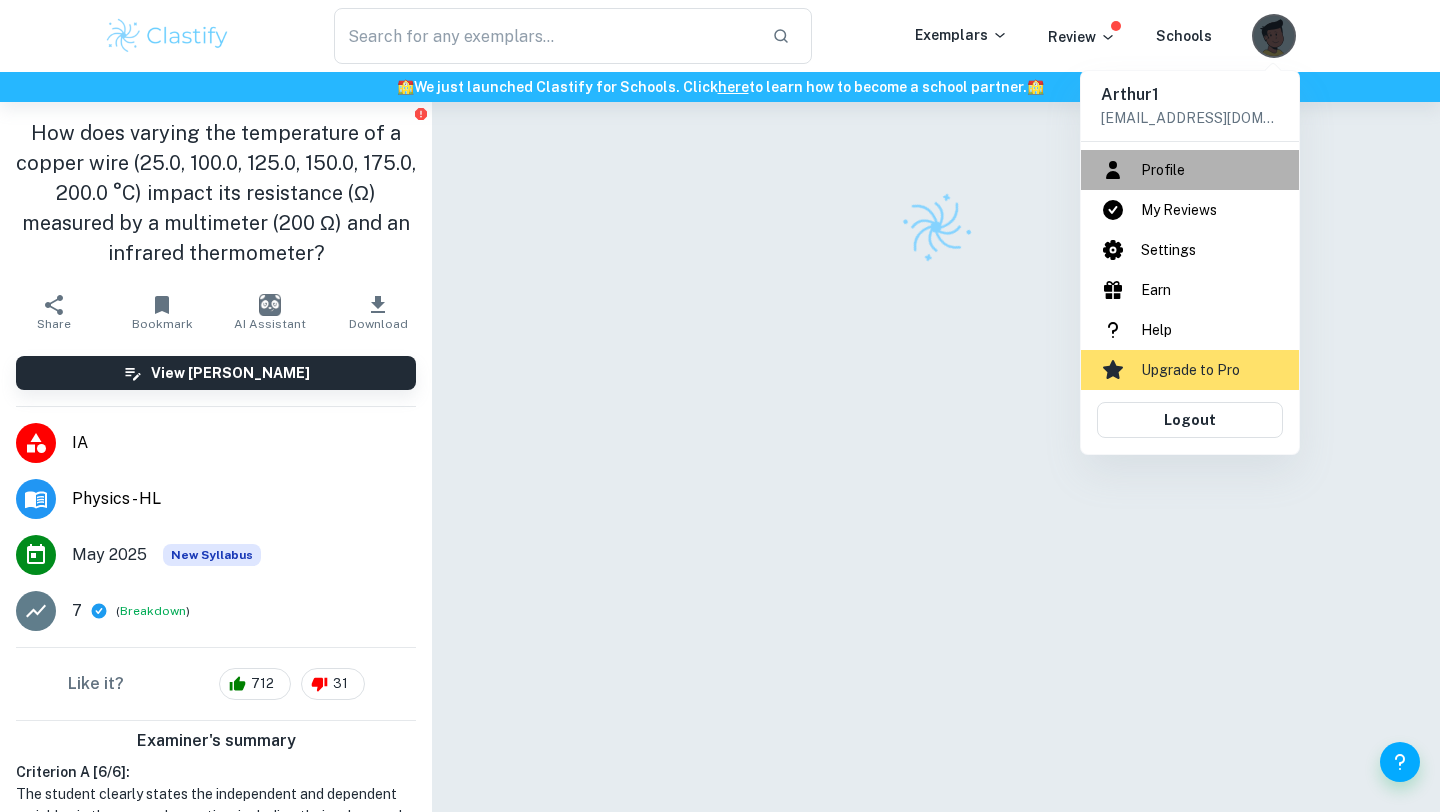 click on "Profile" at bounding box center [1190, 170] 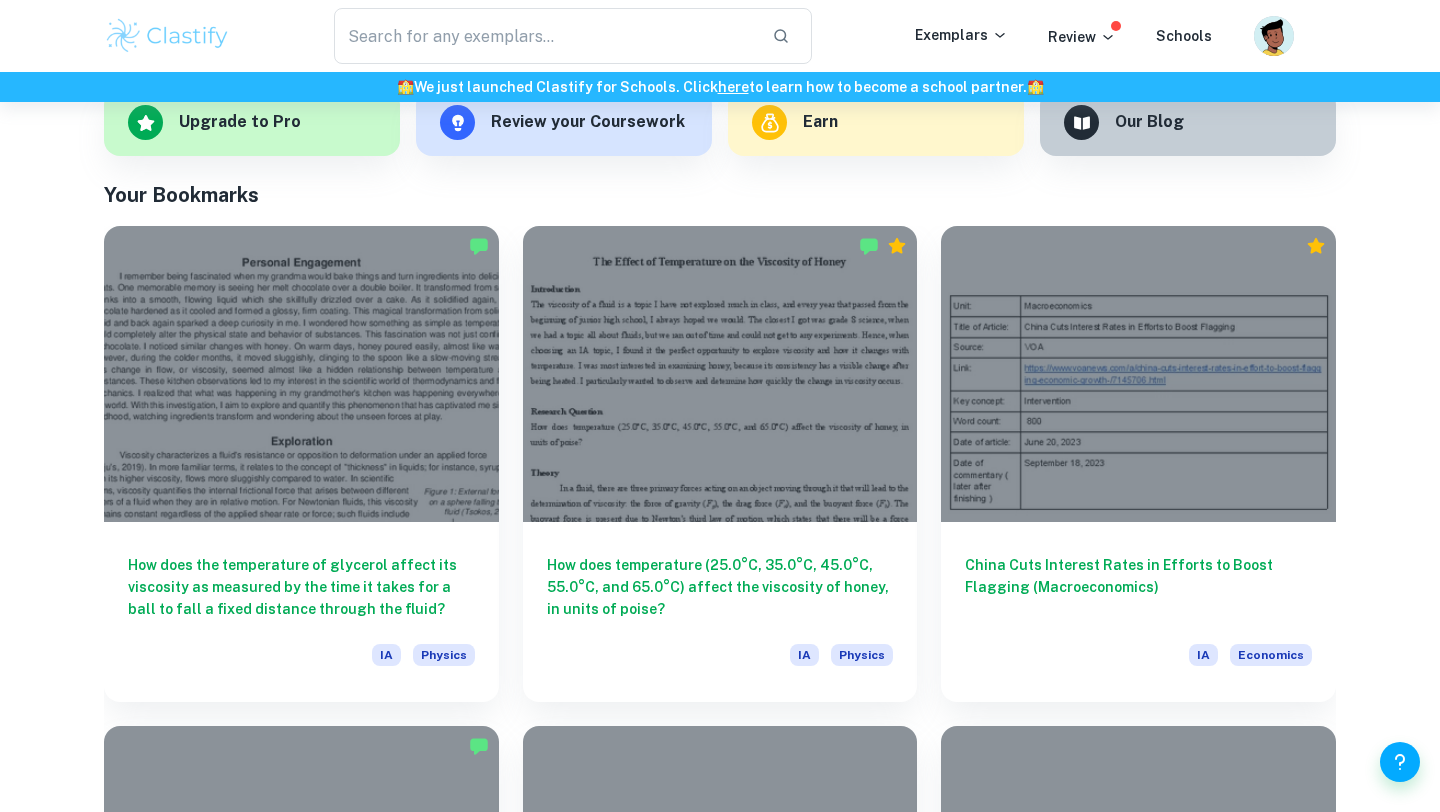 scroll, scrollTop: 332, scrollLeft: 0, axis: vertical 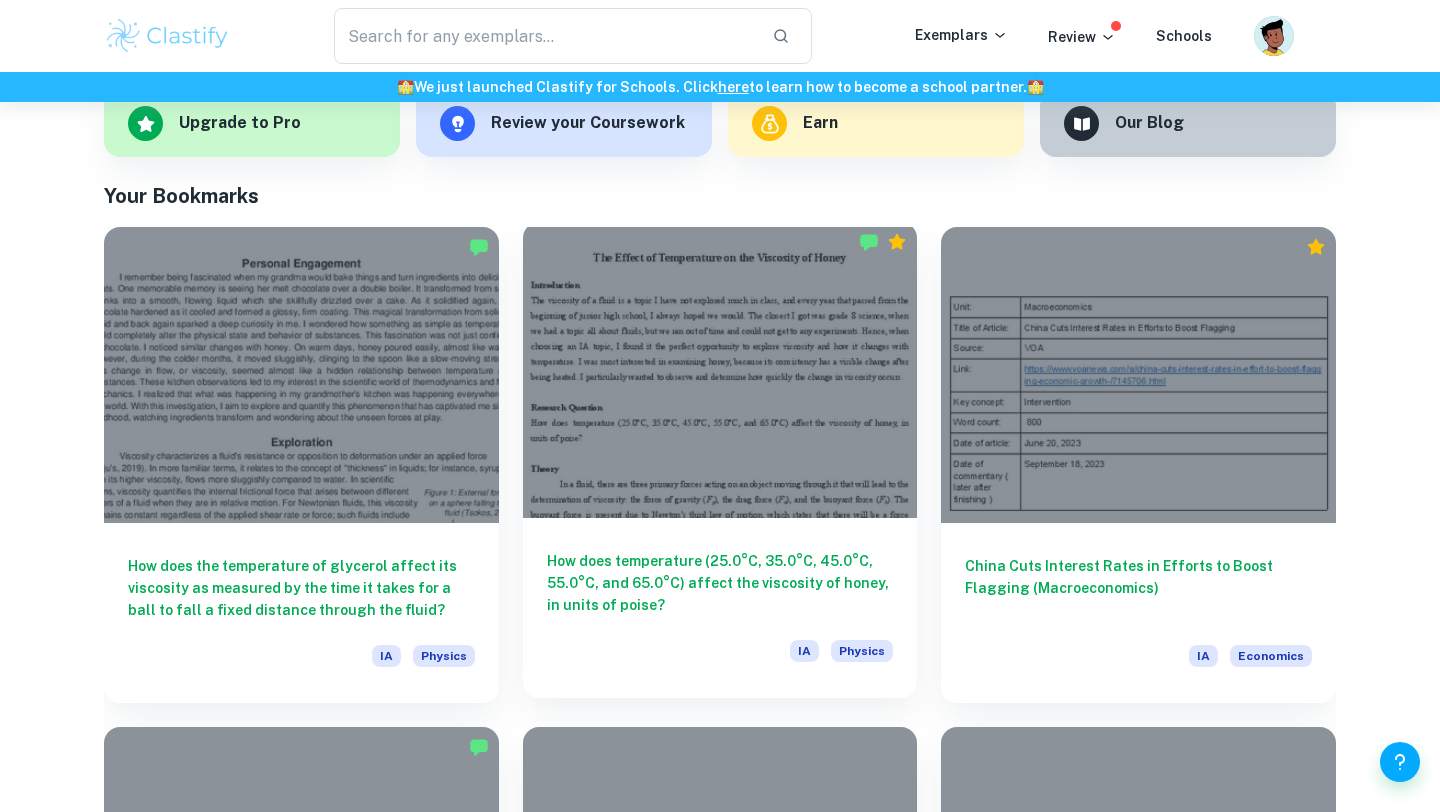 click at bounding box center (720, 370) 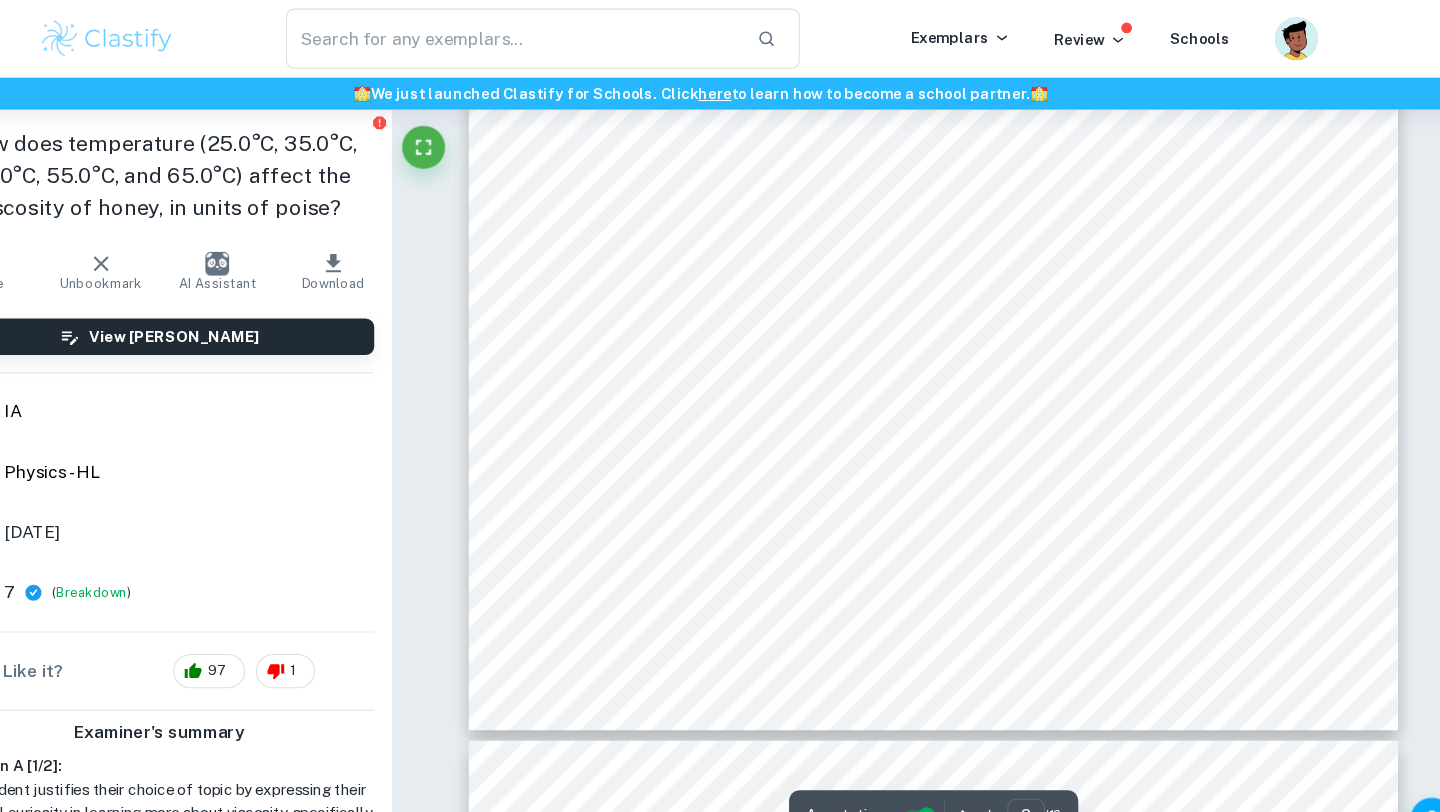 scroll, scrollTop: 1486, scrollLeft: 0, axis: vertical 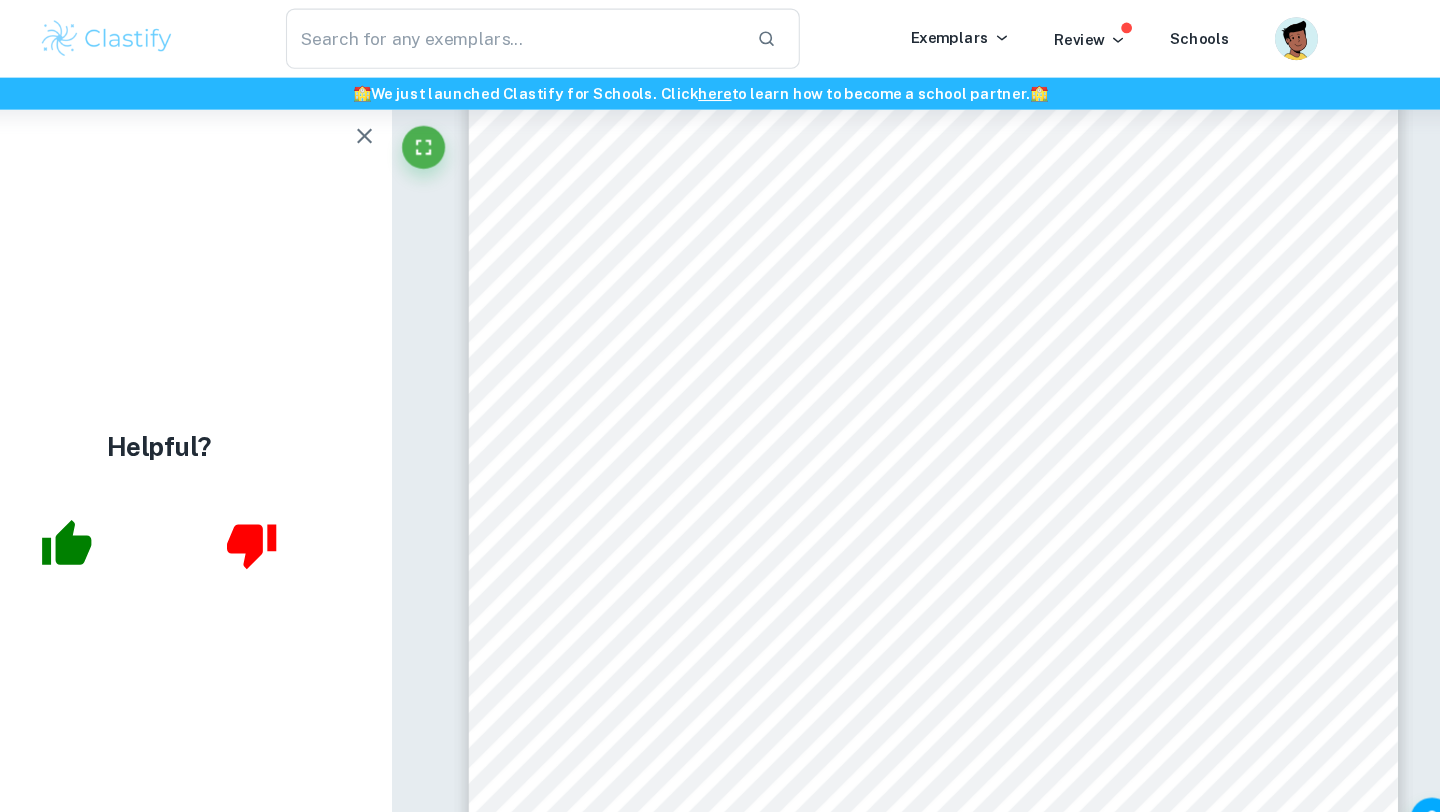 click 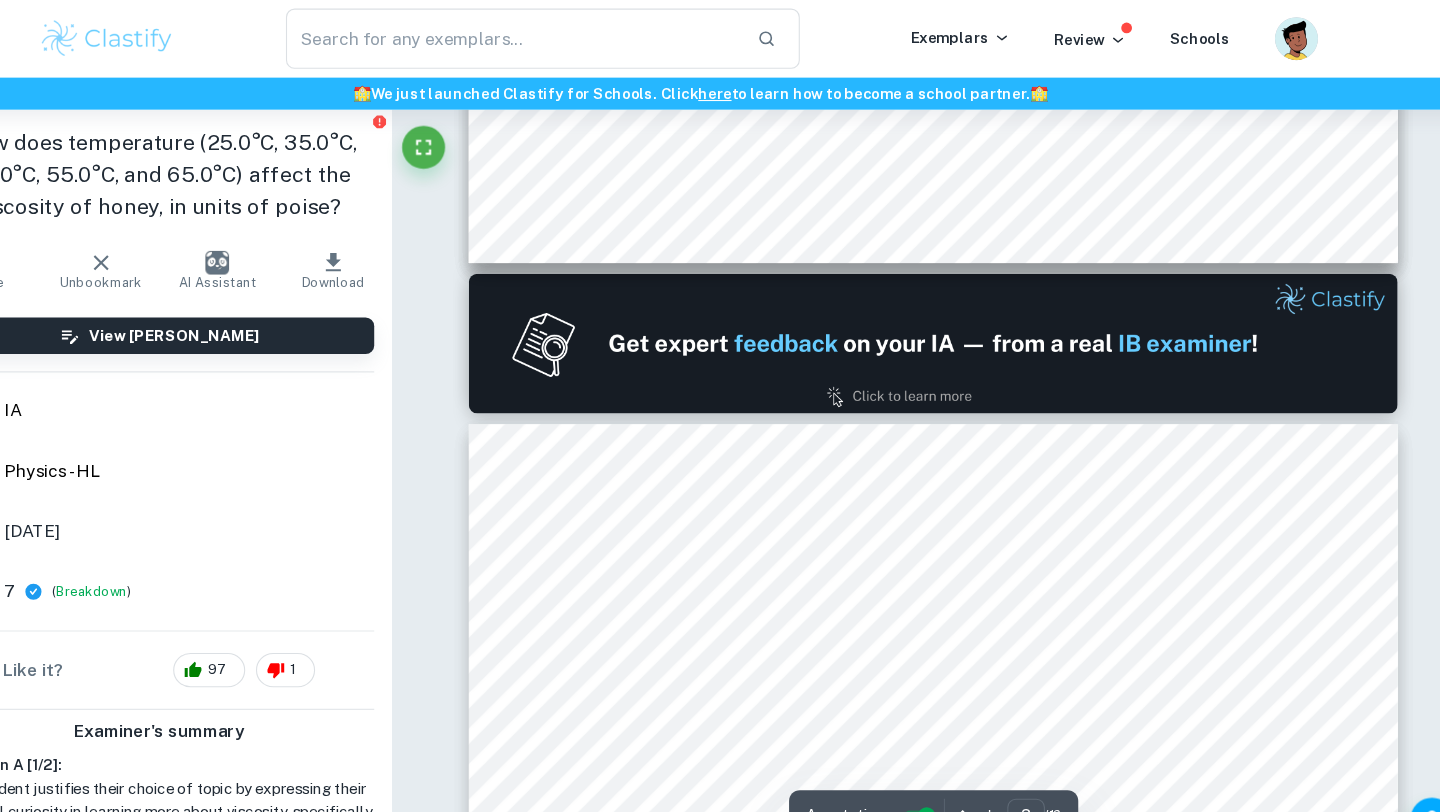 type on "1" 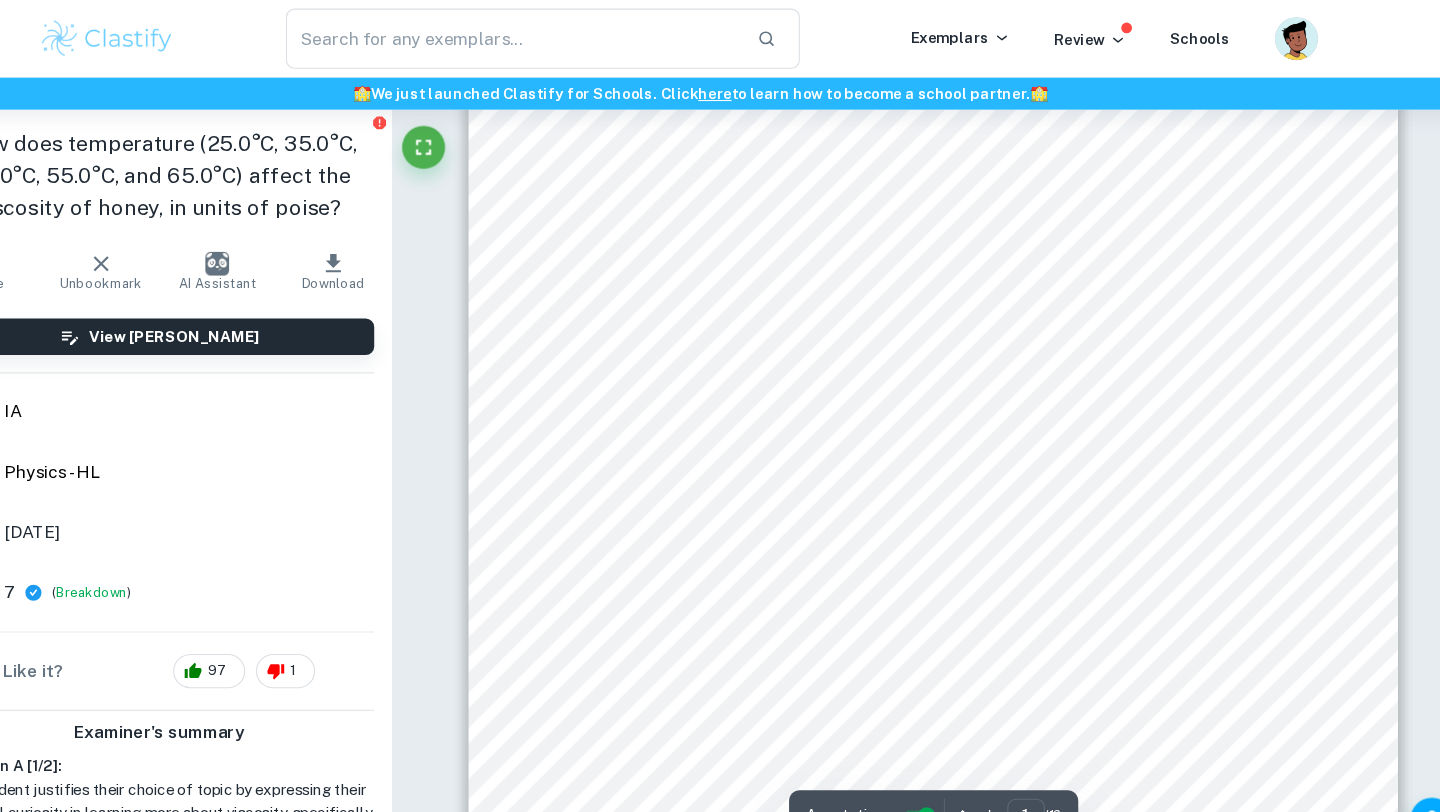 scroll, scrollTop: 386, scrollLeft: 0, axis: vertical 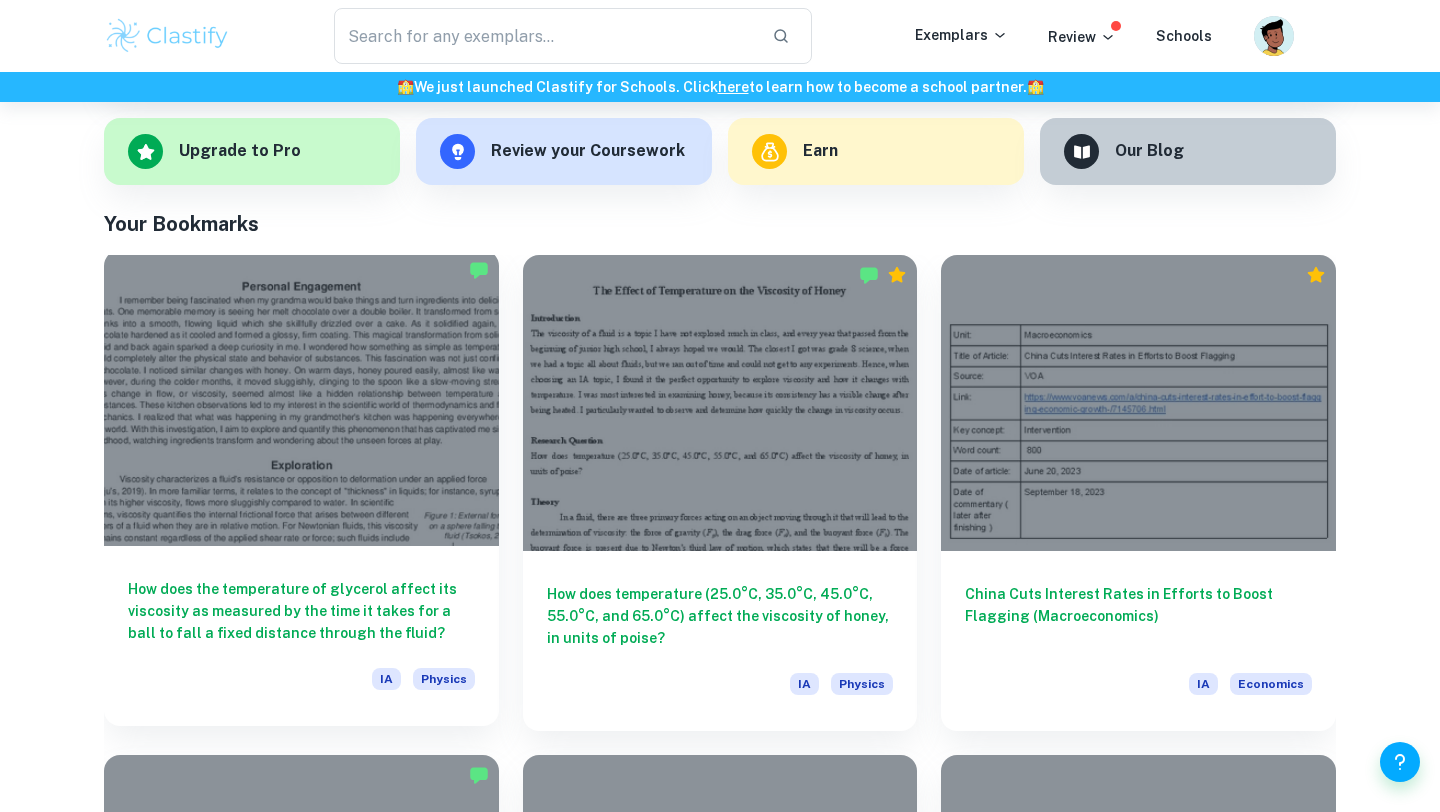 click at bounding box center (301, 398) 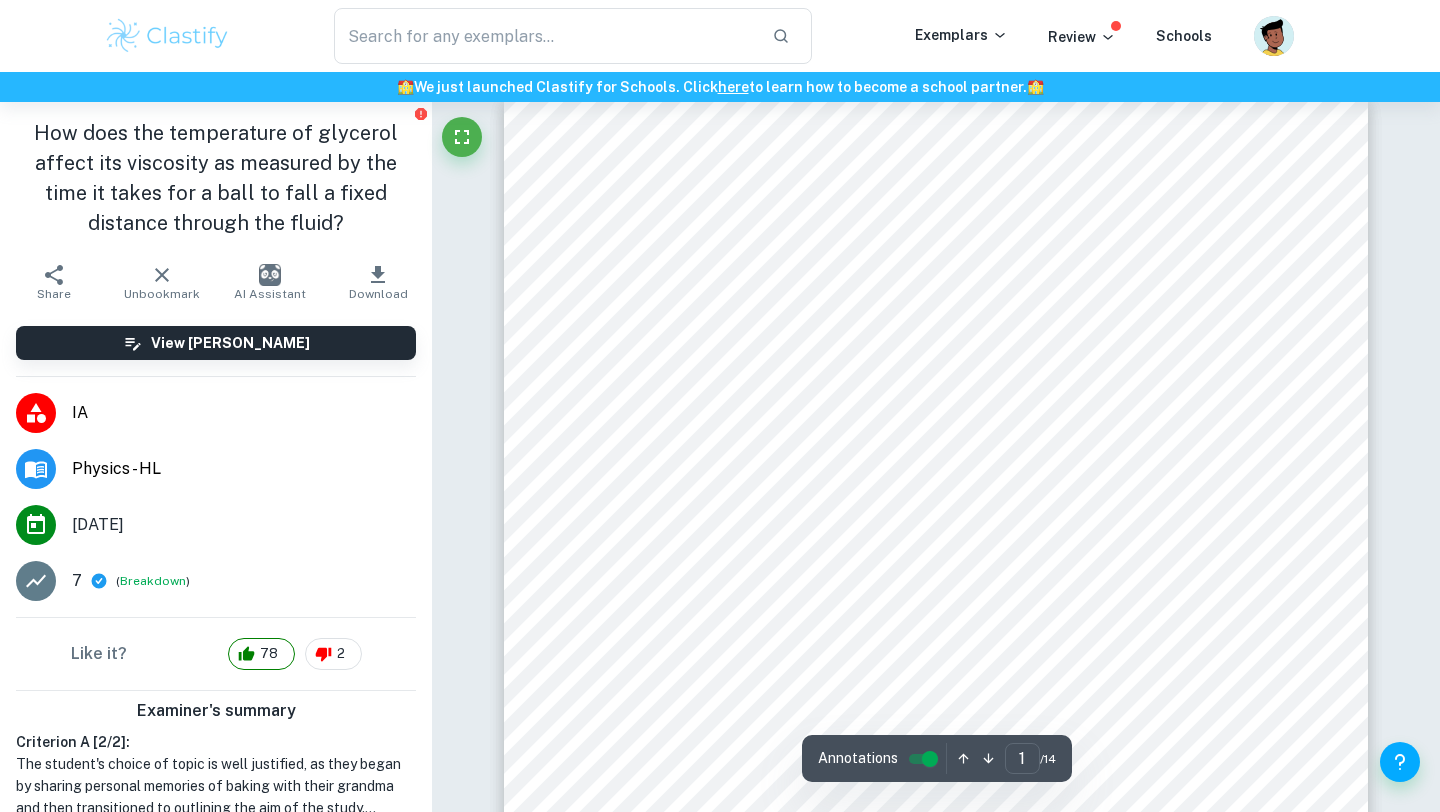 scroll, scrollTop: 30, scrollLeft: 0, axis: vertical 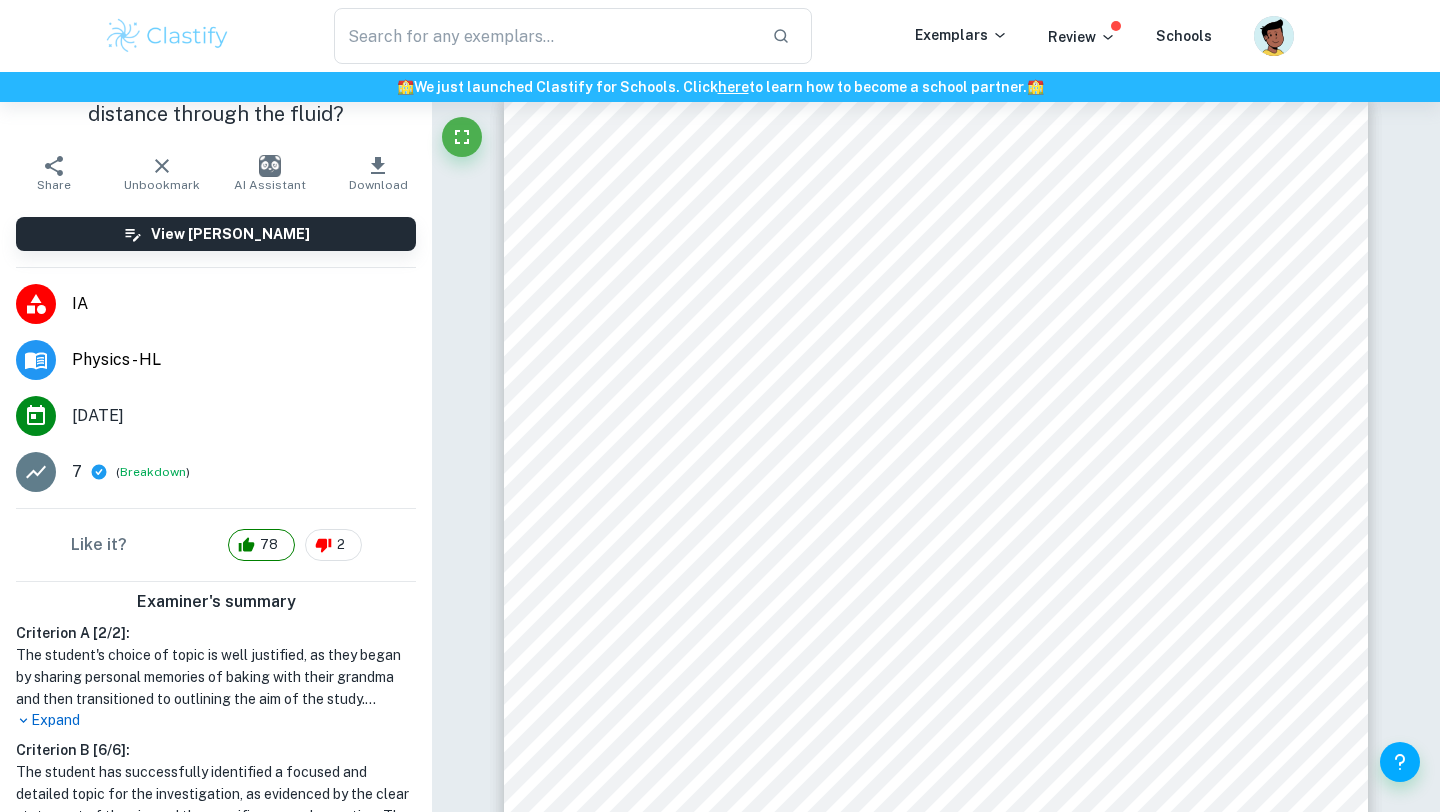 click on "Expand" at bounding box center [216, 720] 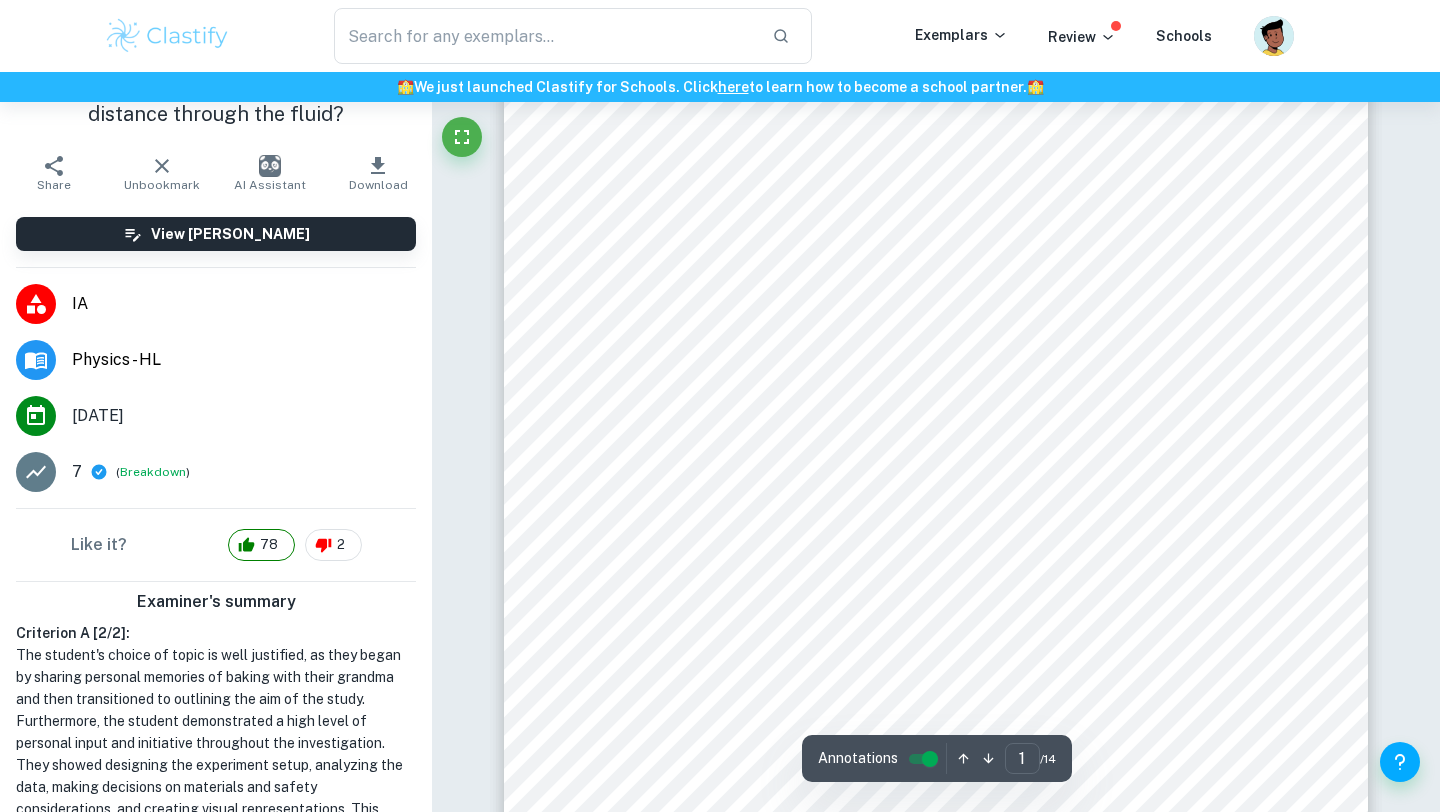 scroll, scrollTop: 136, scrollLeft: 0, axis: vertical 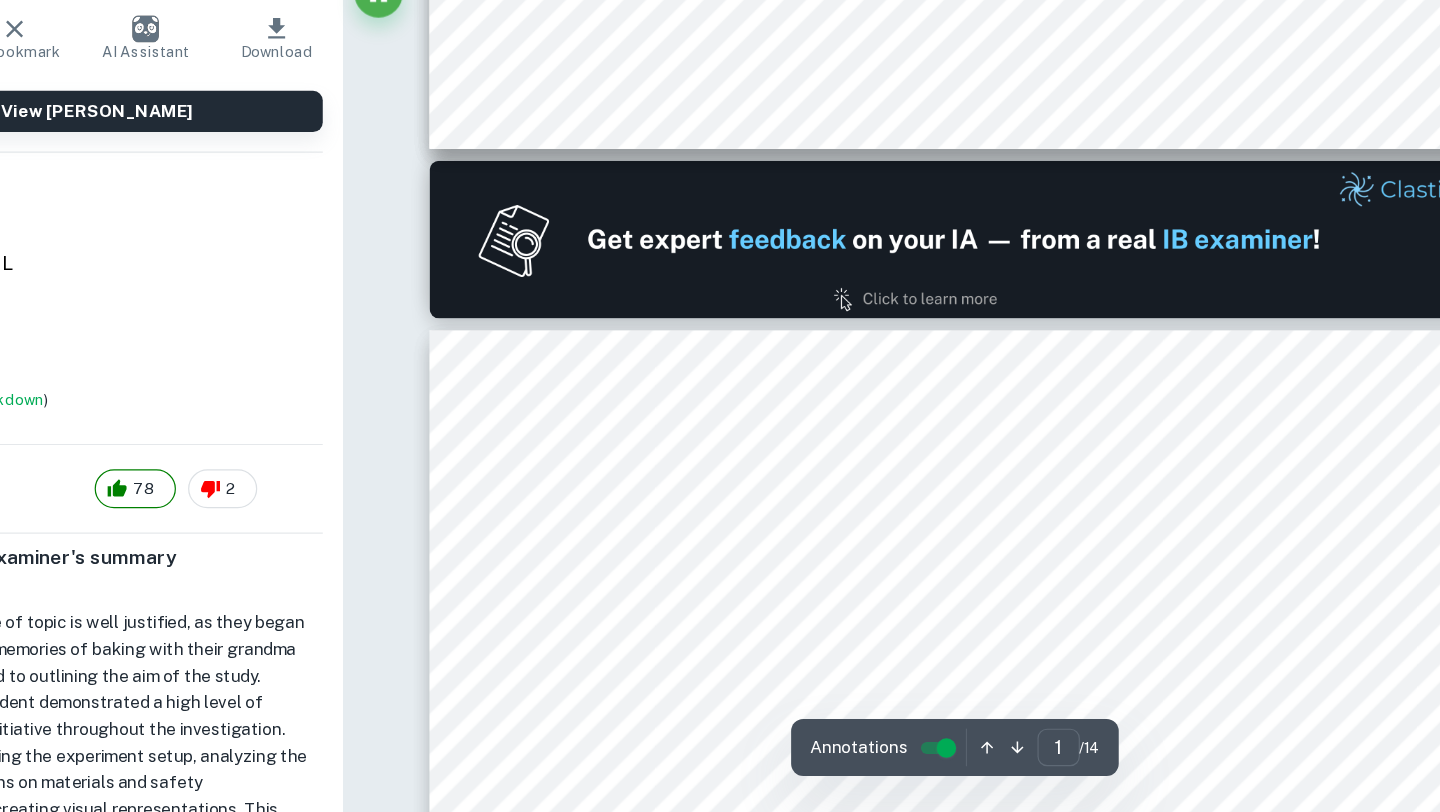 type on "2" 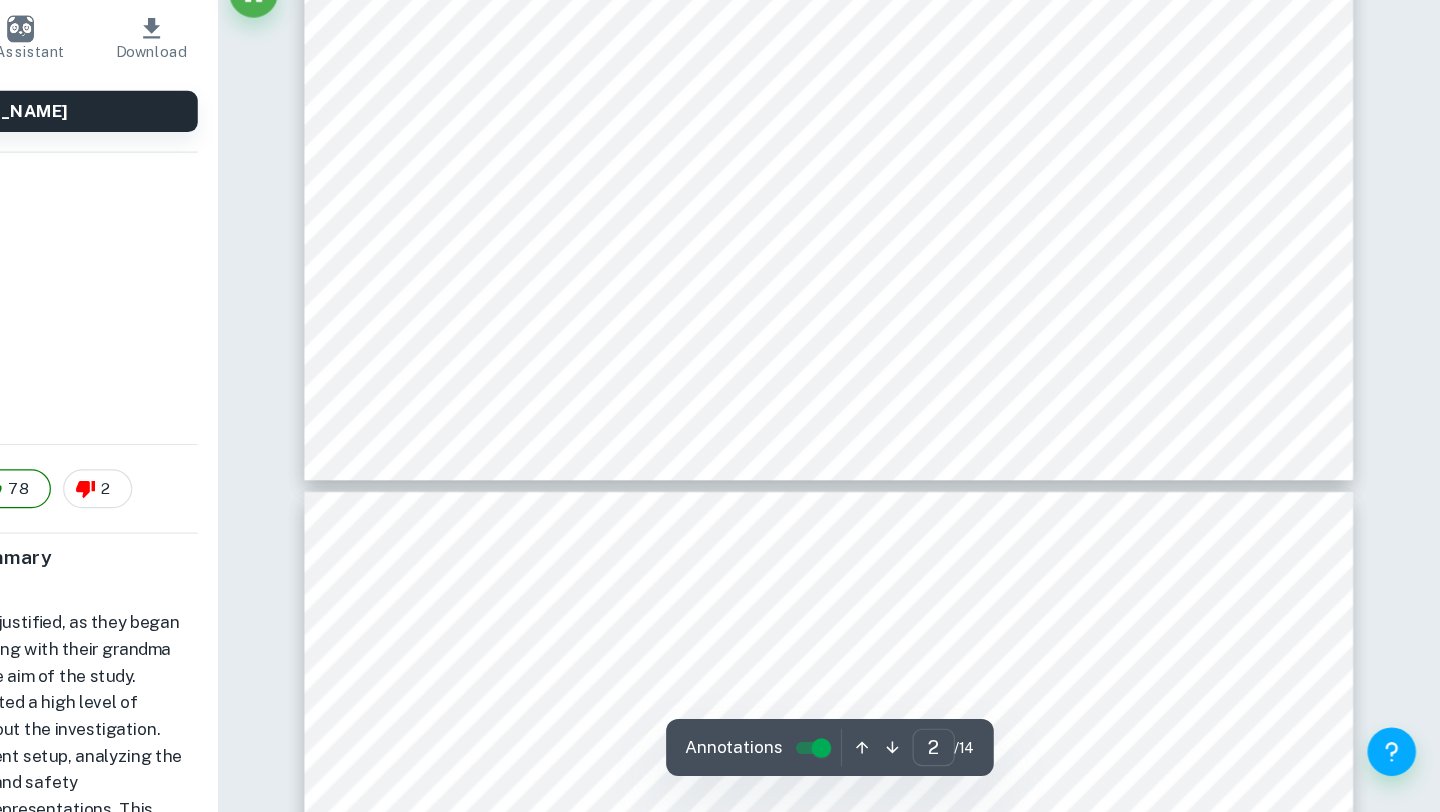 scroll, scrollTop: 1972, scrollLeft: 0, axis: vertical 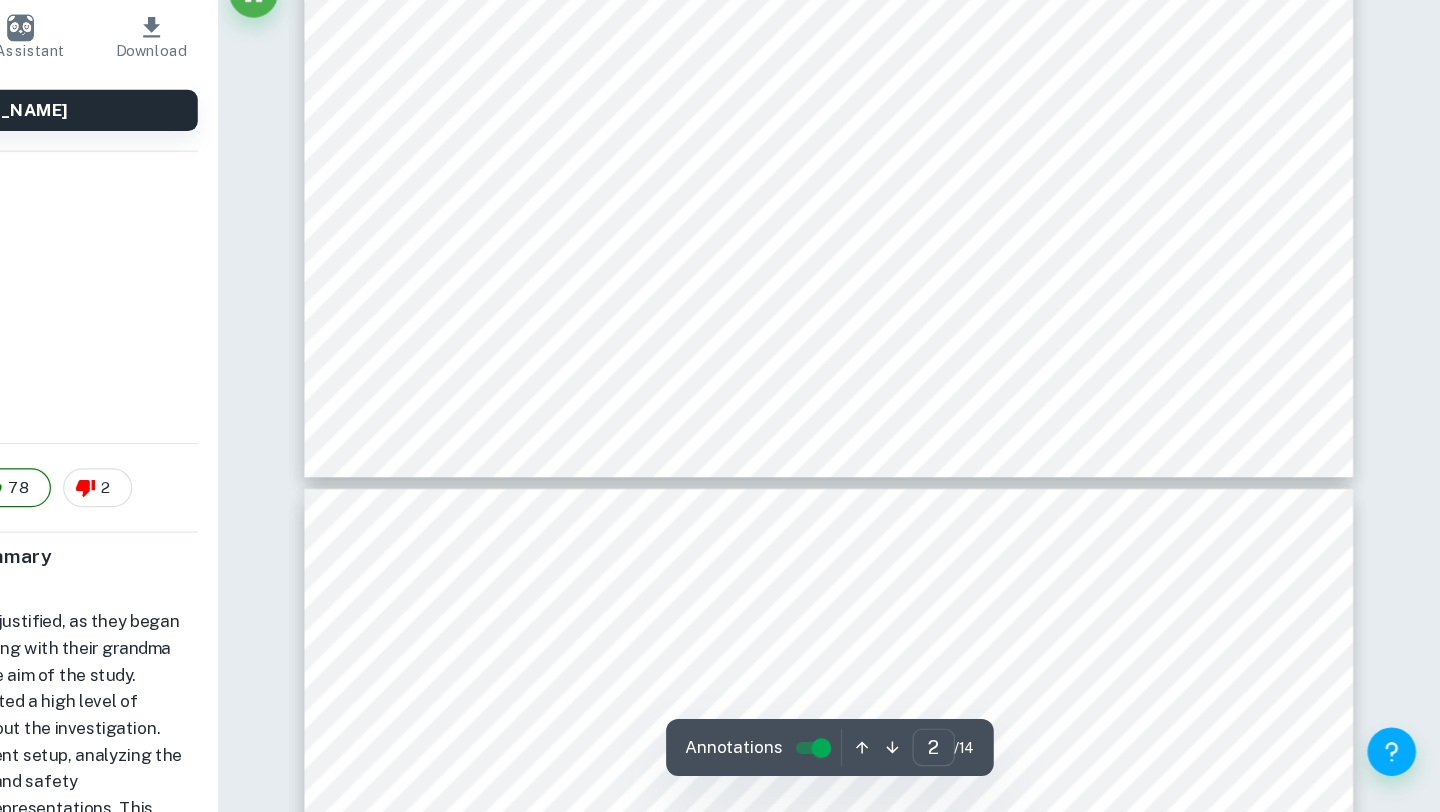 click on "Ask Clai Annotations 2 ​ / 14 1 þ    = þ /ÿÿÿ    Personal Engagement I remember being fascinated when my grandma would bake things and turn ingredients into delicious treats. One memorable memory is seeing her melt chocolate over a double boiler. It transformed from solid chunks into a smooth, flowing liquid which she skillfully drizzled over a cake. As it solidified again, the chocolate hardened as it cooled and formed a glossy, firm coating. This magical transformation from solid to liquid and back again sparked a deep curiosity in me. I wondered how something as simple as temperature could completely alter the physical state and behavior of substances. This fascination was not just confined to chocolate. I noticed similar changes with honey. On warm days, honey poured easily, almost like water. However, during the colder months, it moved sluggishly, clinging to the spoon like a slow-moving stream. This change in flow, or viscosity, seemed almost like a hidden relationship between temperature and" at bounding box center [936, 6111] 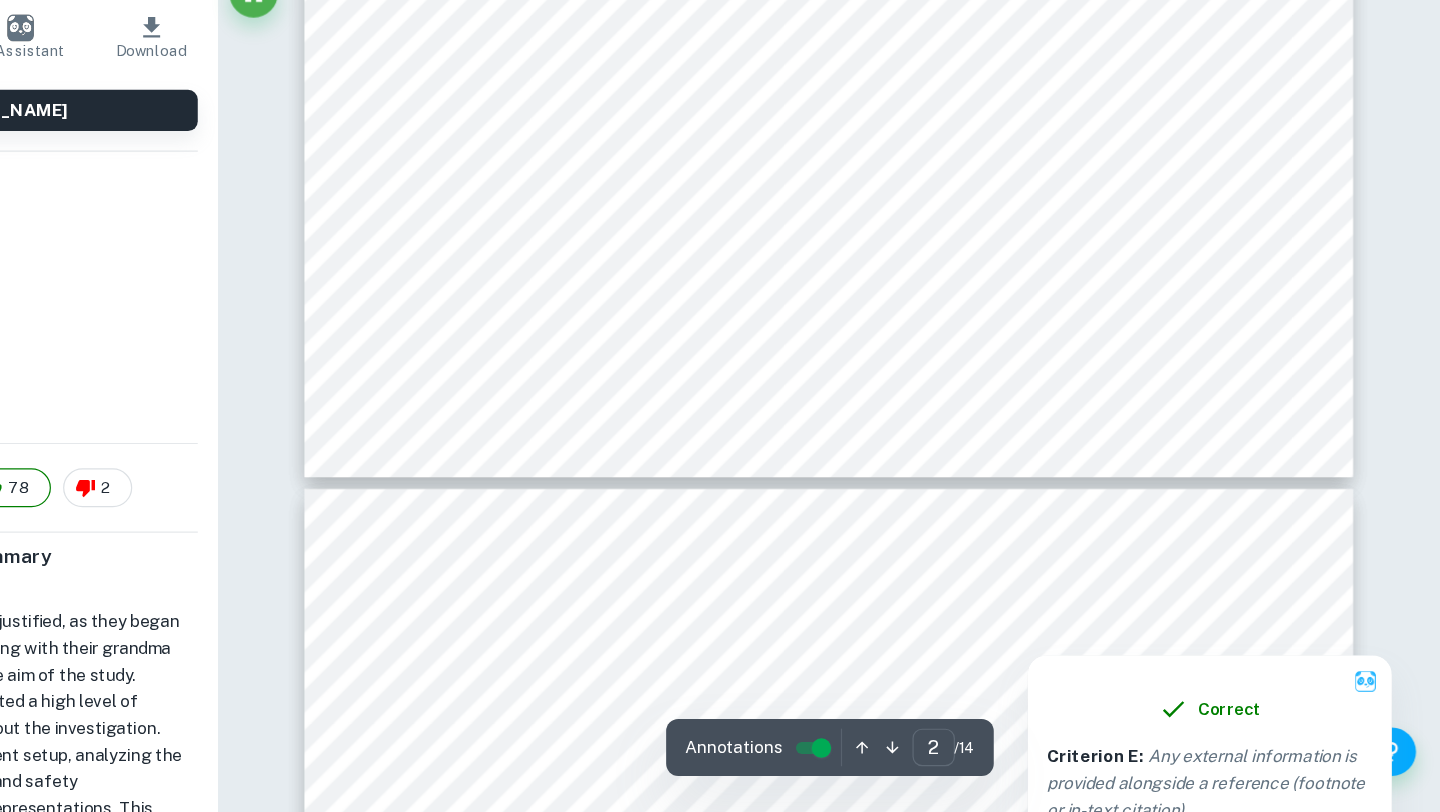 click at bounding box center (1210, 669) 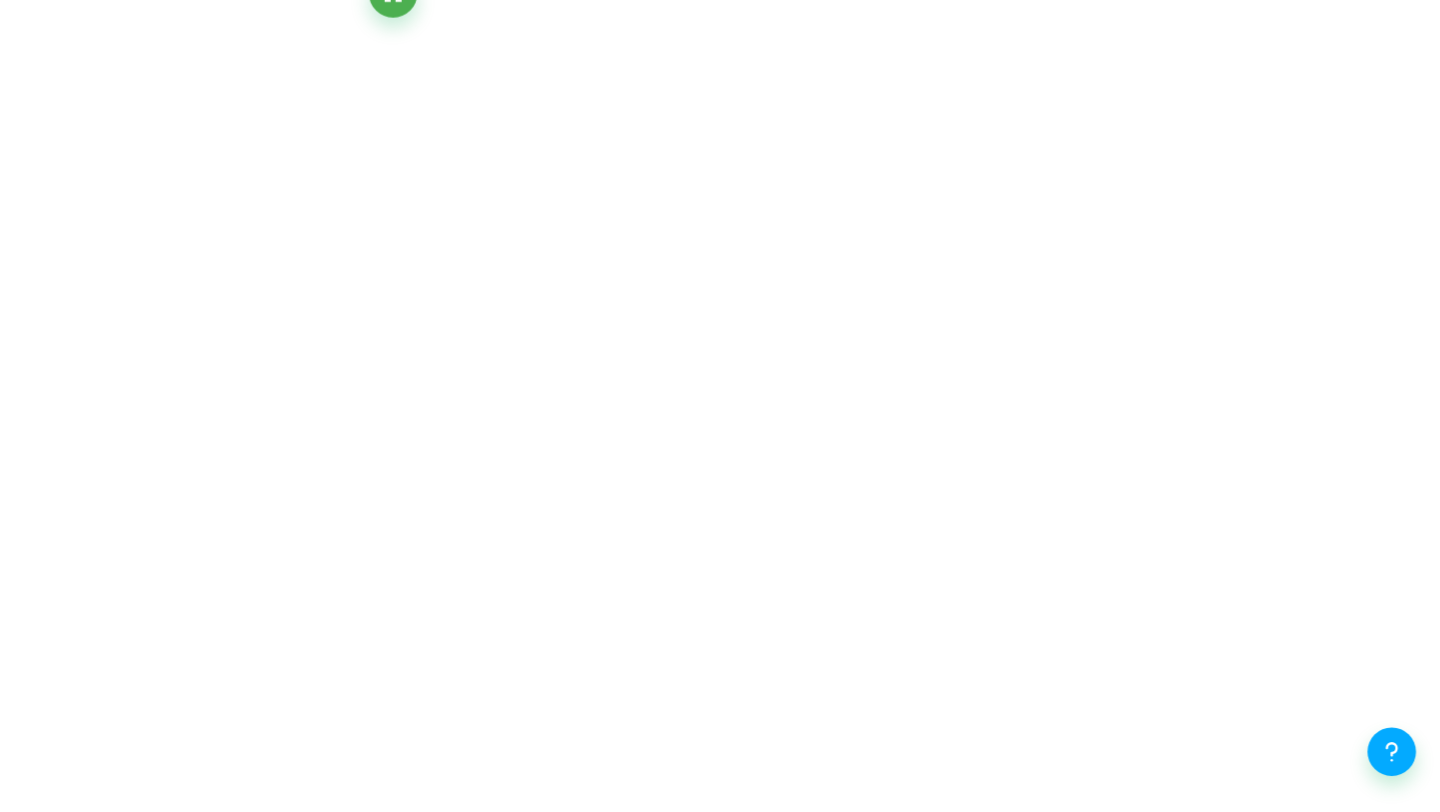 scroll, scrollTop: 2064, scrollLeft: 0, axis: vertical 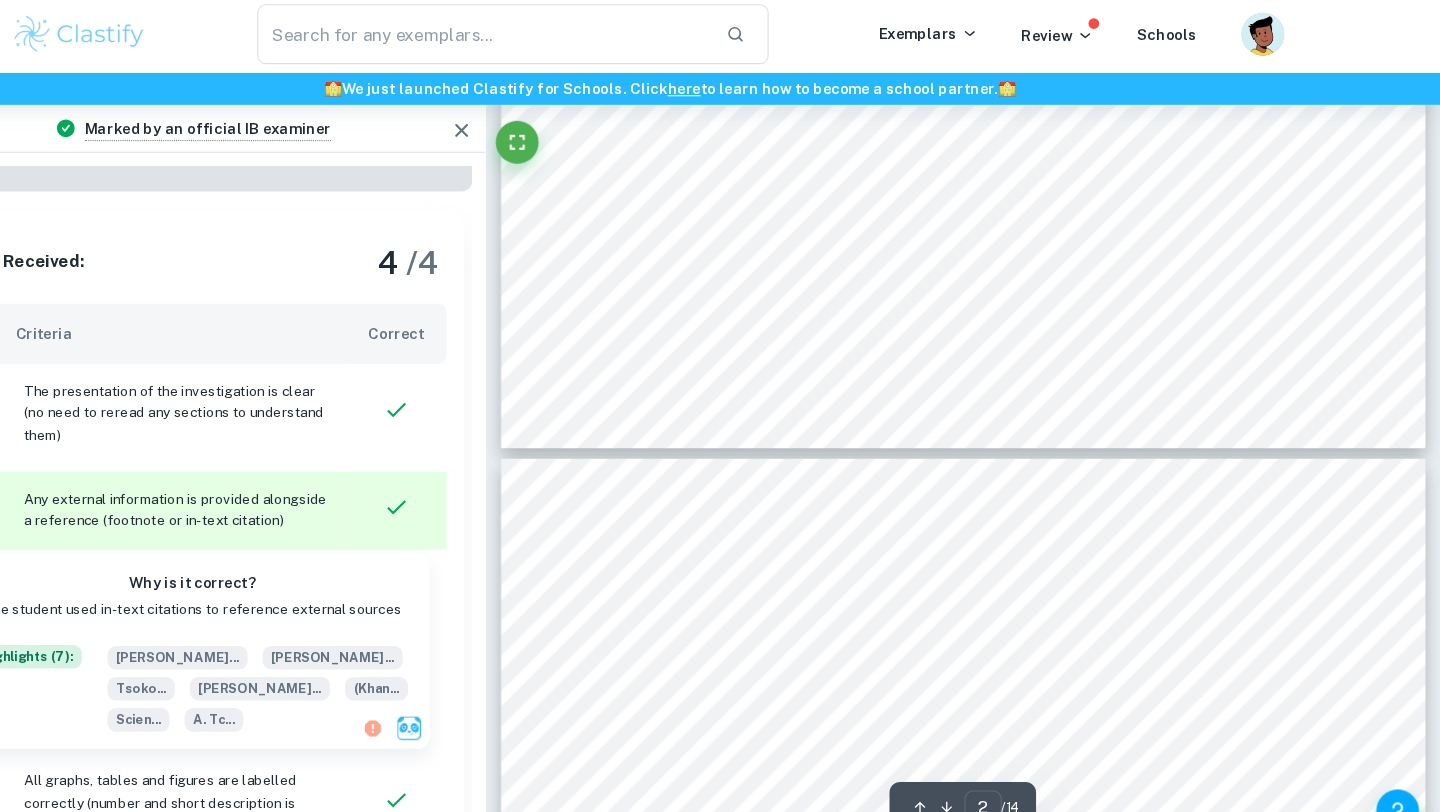 click on "2 This is also known as Stokes 9   law, where this viscous drag force can be expressed as: I n the absence of a viscometer, Stokes' Law provides an alternative method to measure the viscosity of a fluid. As the sphere is initially released, it accelerates until the combined forces of drag and buoyancy equilibrate the downward gravitational force, achieving a state of dynamic equilibrium. In this state, the net force (sum of forces) acting on the sphere is zero, causing the sphere to settle into a state of uniform rectilinear motion, moving at a constant velocity known as the terminal velocity. At this juncture, the sphere9s velocity is no longer changing, allowing us to relate the sphere9s motion to the fluid9s viscosity. As such, the equilibrium condition can be expressed as: Assuming downward is the positive direction and applying the equilibrium condition, we get: Therefore, the magnitude of the drag force   þ ÿ   is equal to the difference between the magnitudes of the weight However, density   =     =" at bounding box center (994, -136) 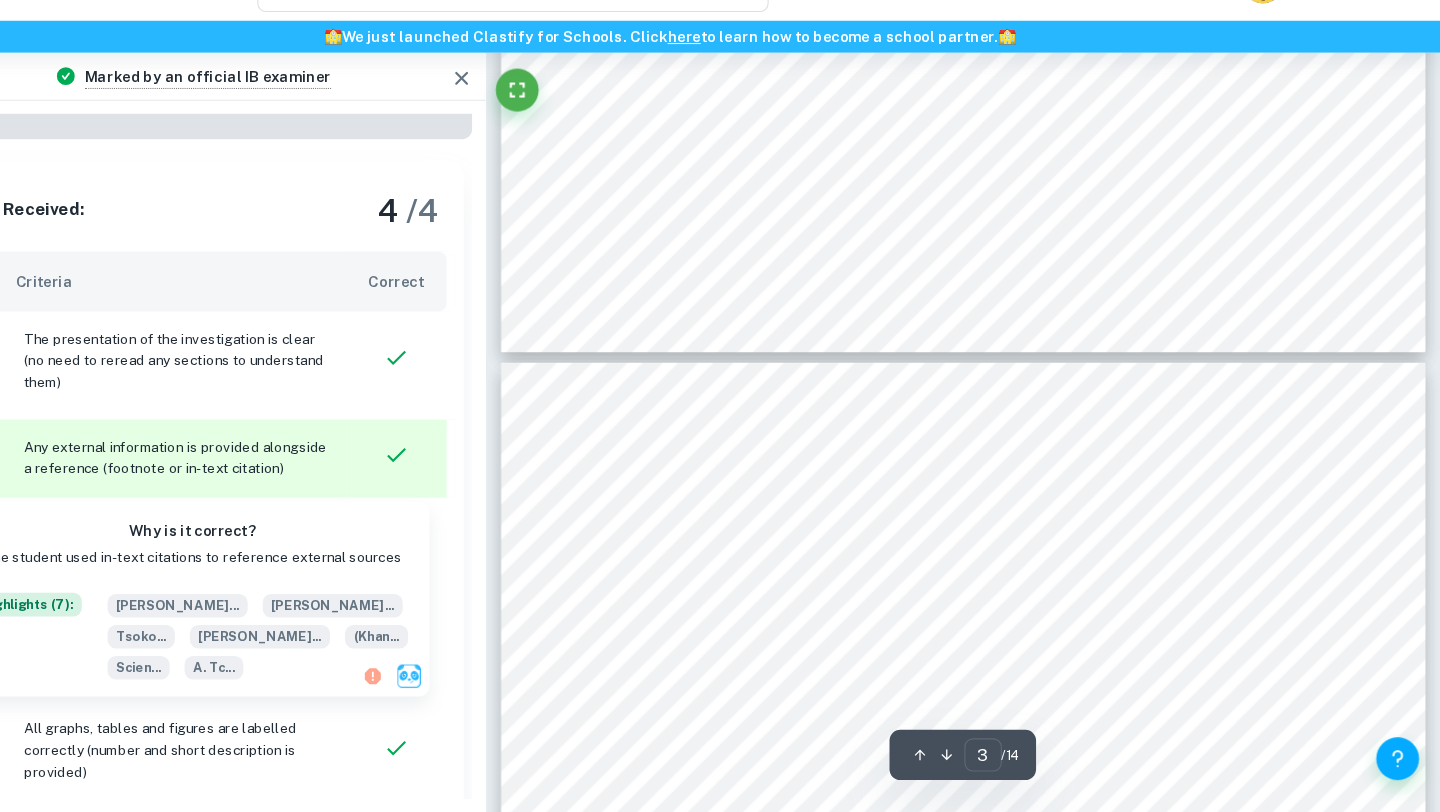 scroll, scrollTop: 2026, scrollLeft: 0, axis: vertical 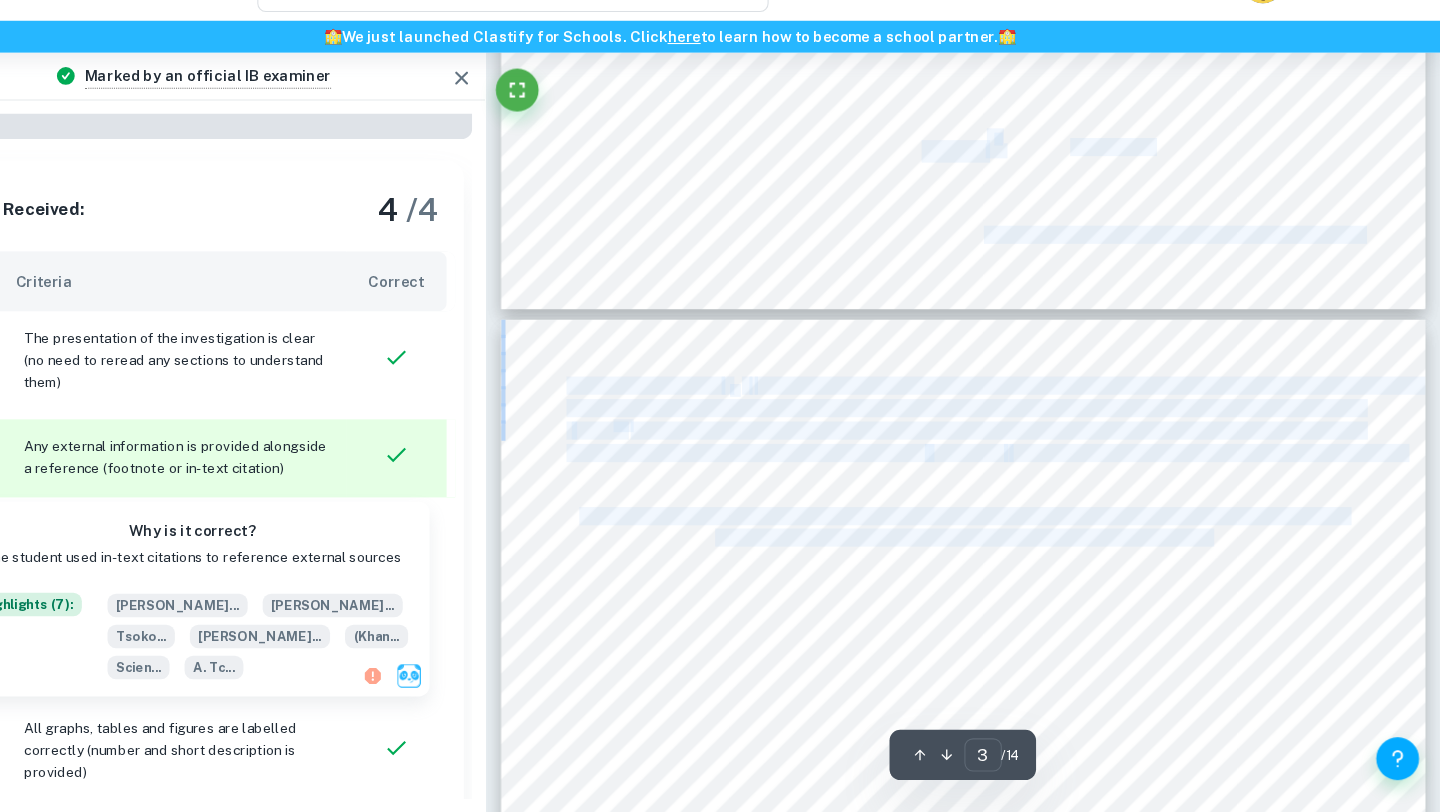 drag, startPoint x: 1009, startPoint y: 264, endPoint x: 1357, endPoint y: 467, distance: 402.8809 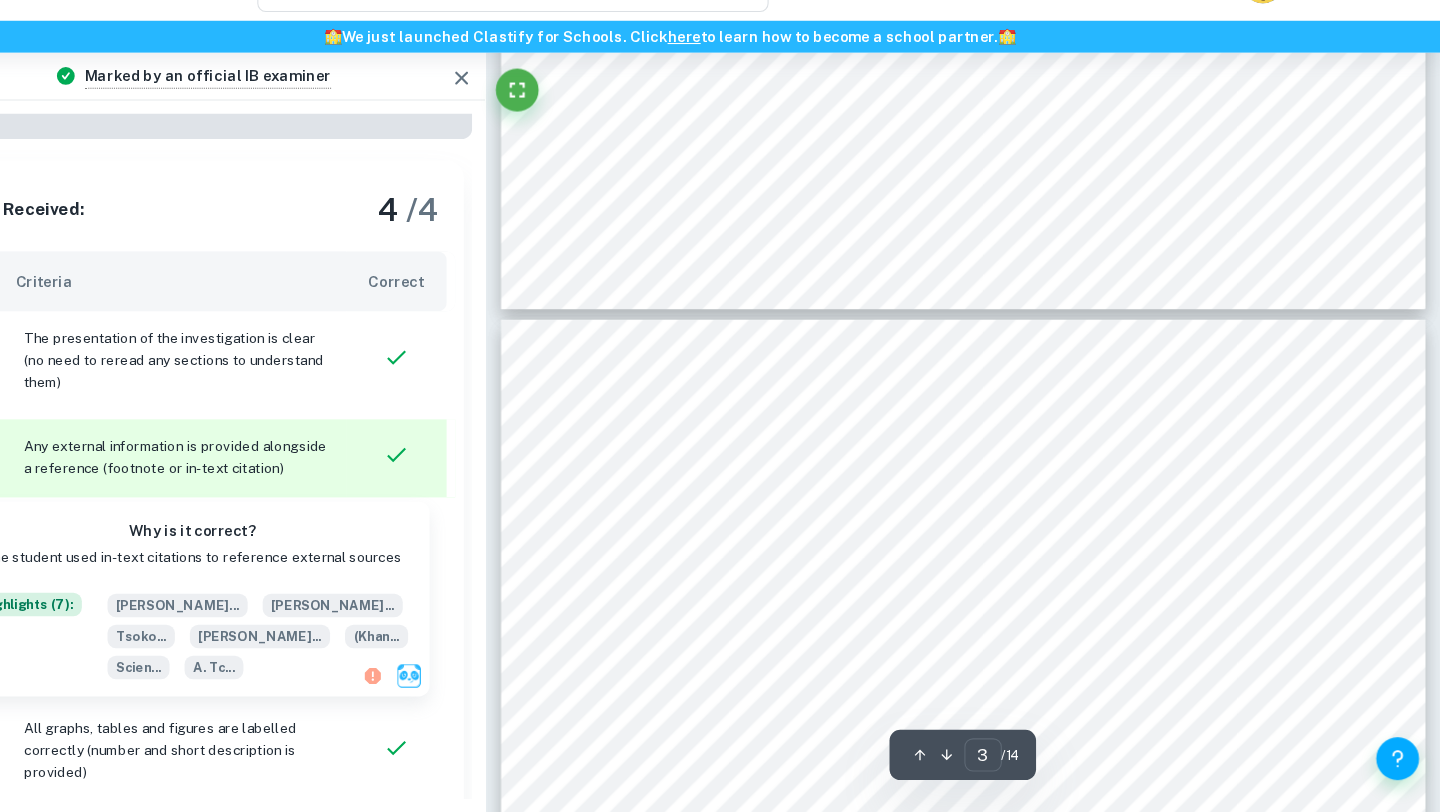 click on "3 infinite temperature ( ÿ > )   (Goh & Giap, 2010). On the other hand, the activation energy for flow, essentially quantifies the energy barrier that molecules must overcome to move past each other and facilitate fluid flow ( ý. þý 21 ) (Encyclopedia Britannica, 2015). Therefore, it indicates the temperature sensitivity of the fluid's viscosity. This relationship is further simplified by   Andrade9s   equation of viscosity (Van Velzen et al., 1972): Research Question: How does the temperature of glycerol affect its viscosity as measured by the time it takes for a ball to fall a fixed distance through the fluid? Hypothesis: Based on preliminary research, I hypothesize that raising   Glycerol9s temperature will lead to a decrease in its viscosity, especially since it is a Newtonian fluid. I anticipate this fall in viscosity to be relatively rapid initially as the temperature increases from a low value, eventually reaching a plateau of significantly lower viscosity at high temperatures (since viscosity   1" at bounding box center (994, 911) 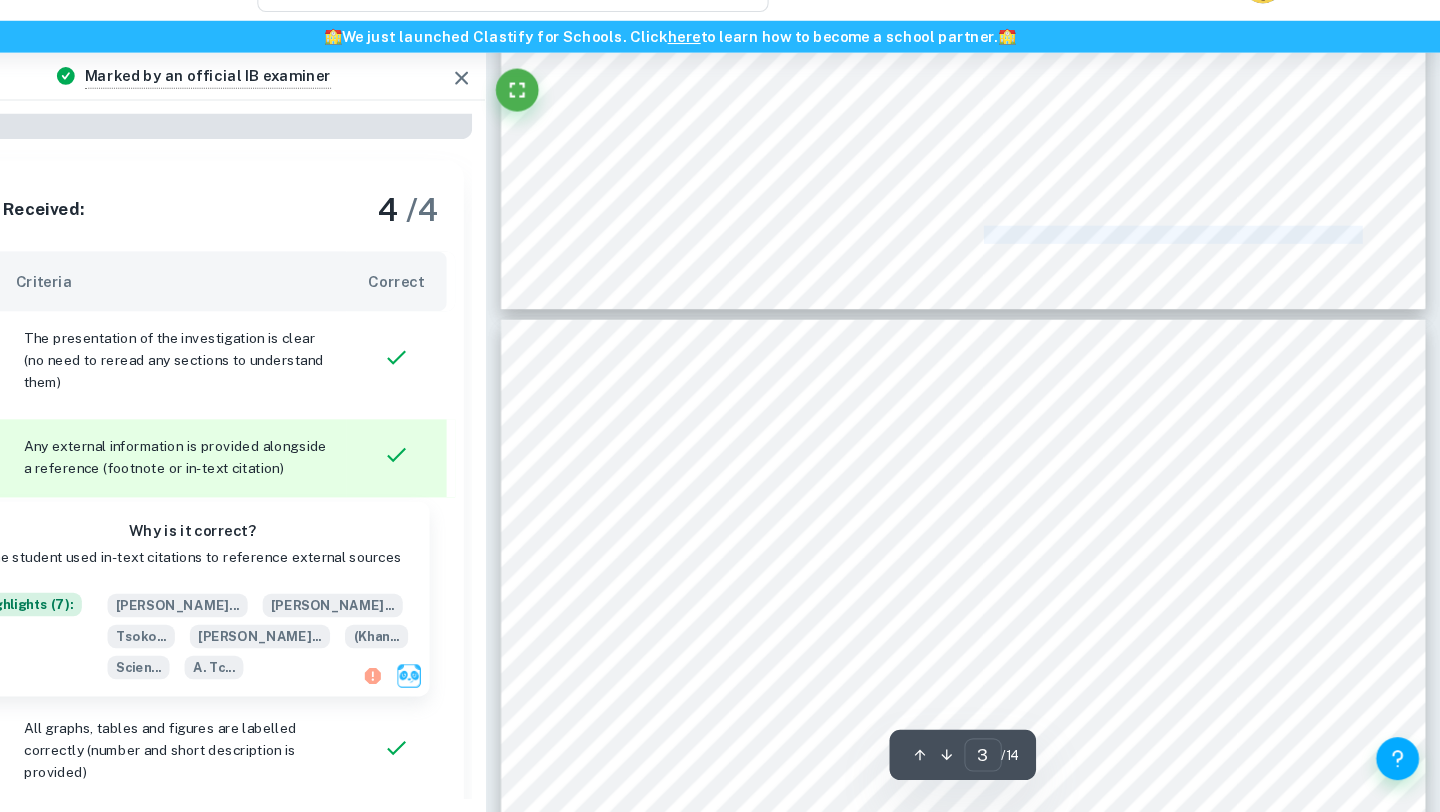 drag, startPoint x: 1008, startPoint y: 269, endPoint x: 1364, endPoint y: 268, distance: 356.0014 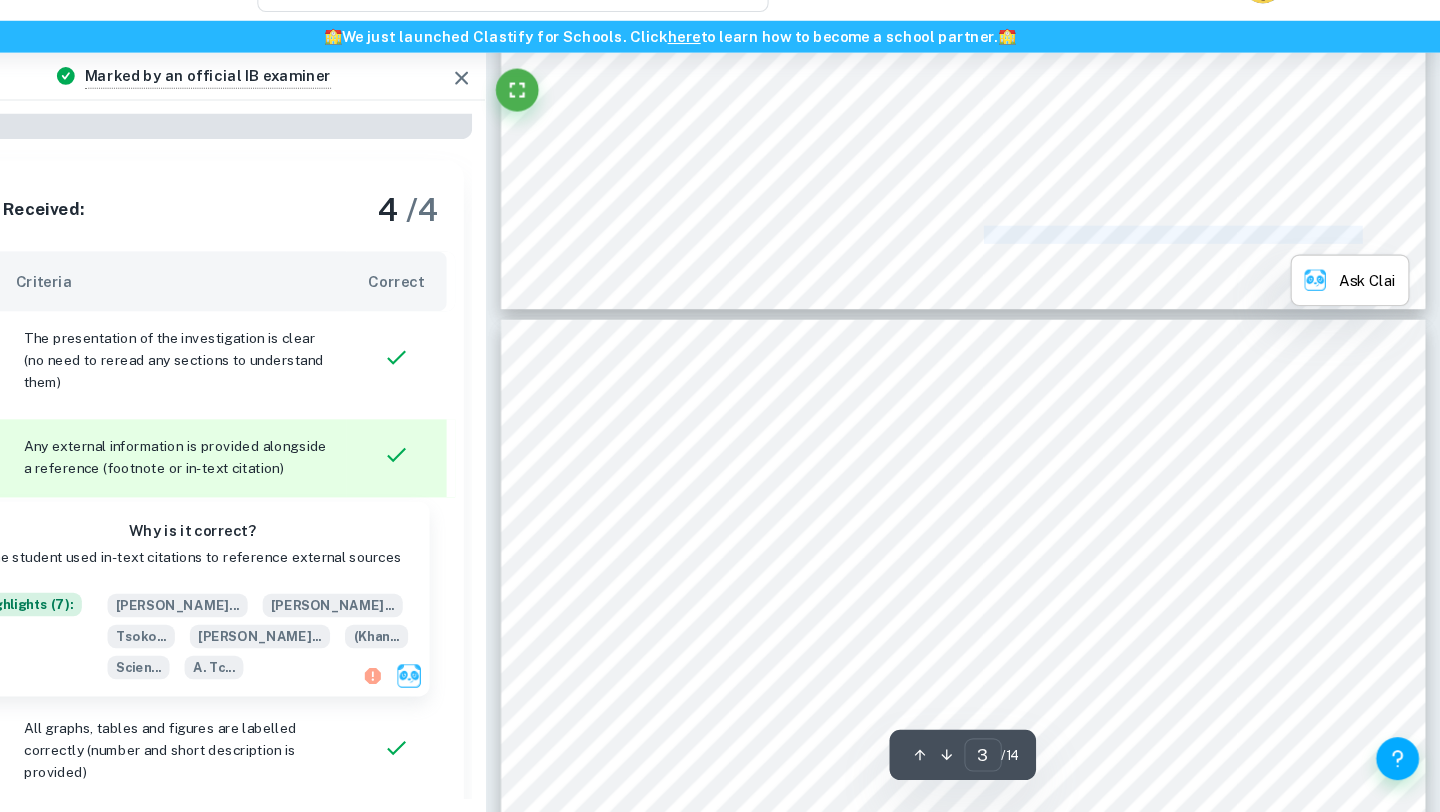copy on "he pre-exponential factor represents viscosity at an" 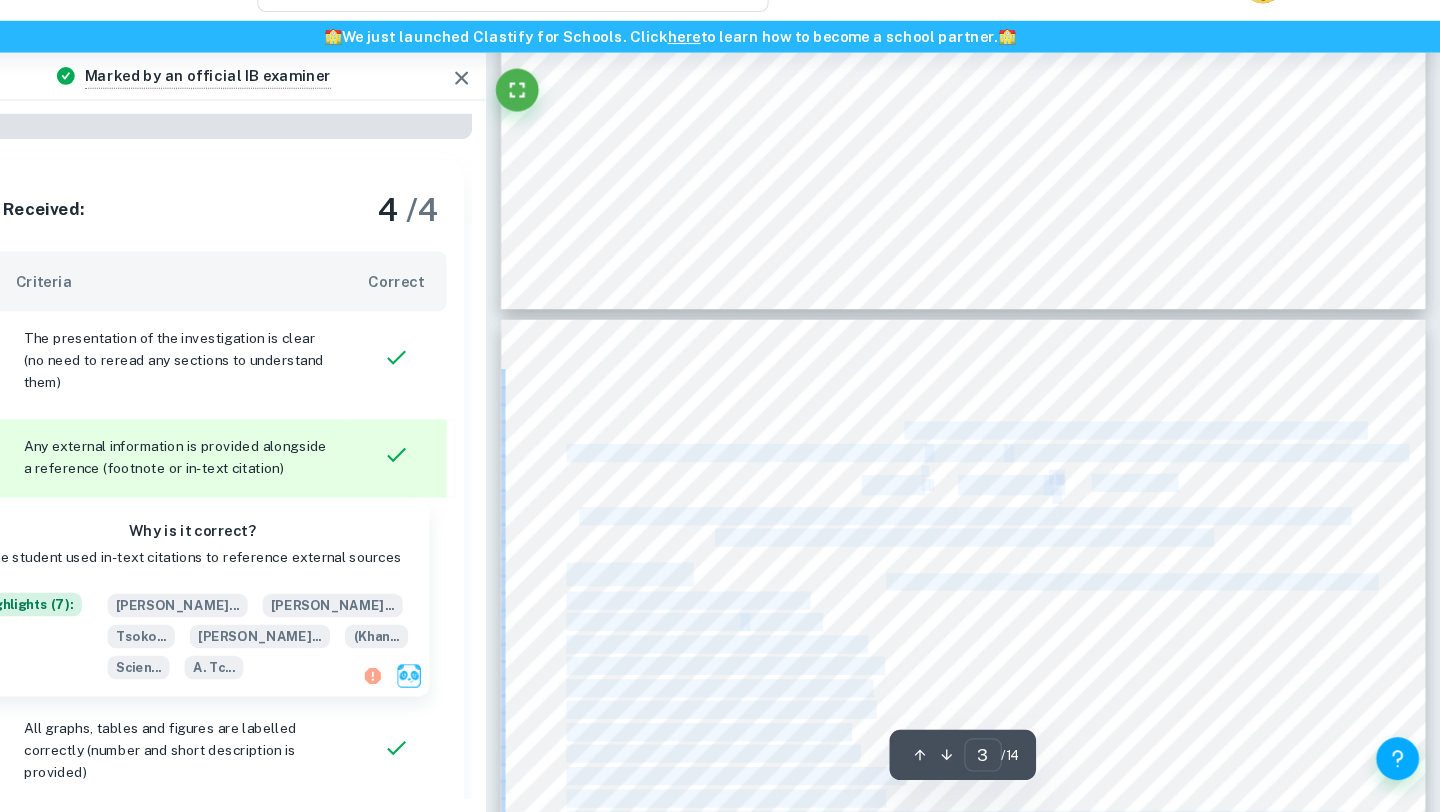 drag, startPoint x: 619, startPoint y: 395, endPoint x: 933, endPoint y: 458, distance: 320.25772 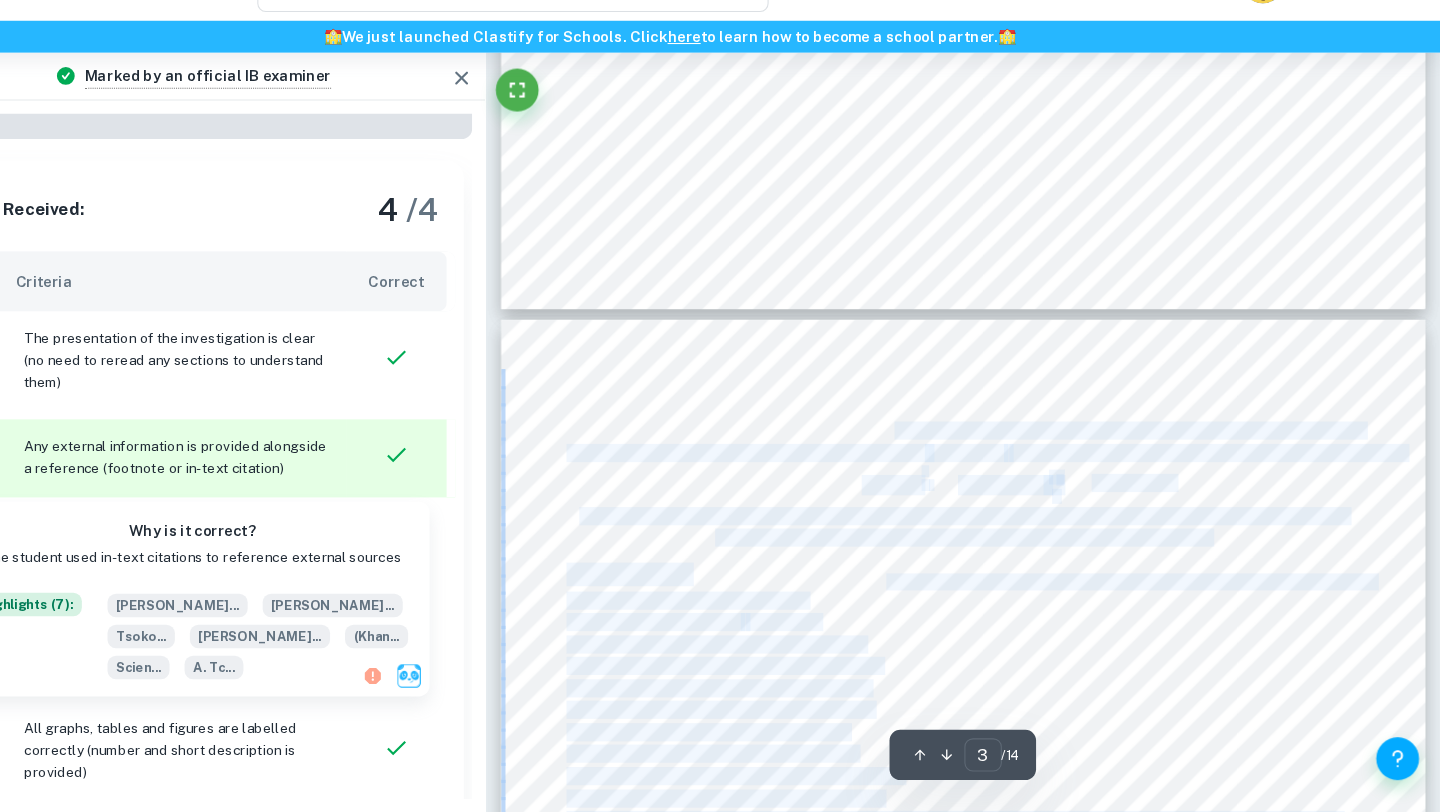 click on ") (Encyclopedia Britannica, 2015). Therefore, it indicates the temperature sensitivity of the fluid's" at bounding box center (1025, 456) 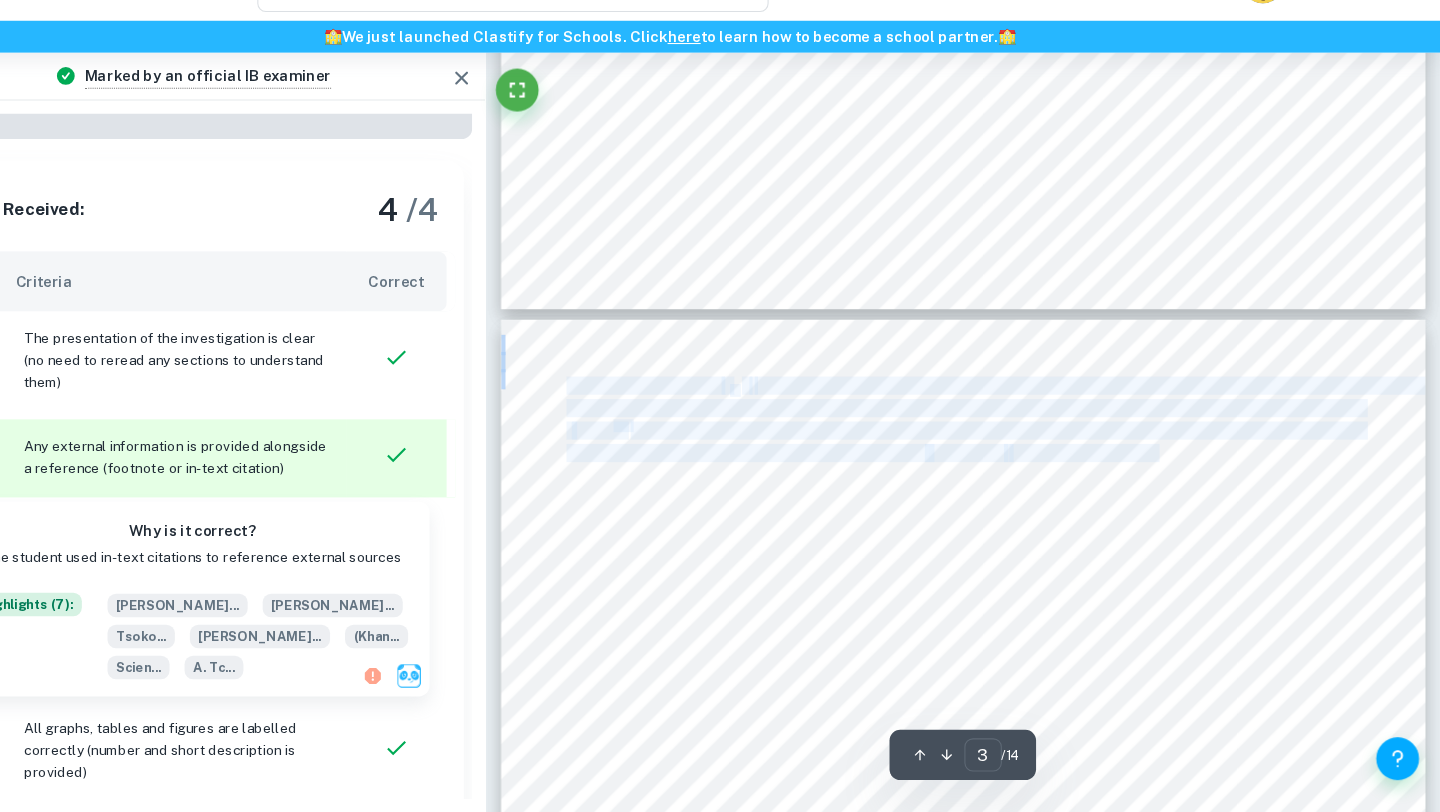 drag, startPoint x: 624, startPoint y: 410, endPoint x: 1175, endPoint y: 480, distance: 555.42865 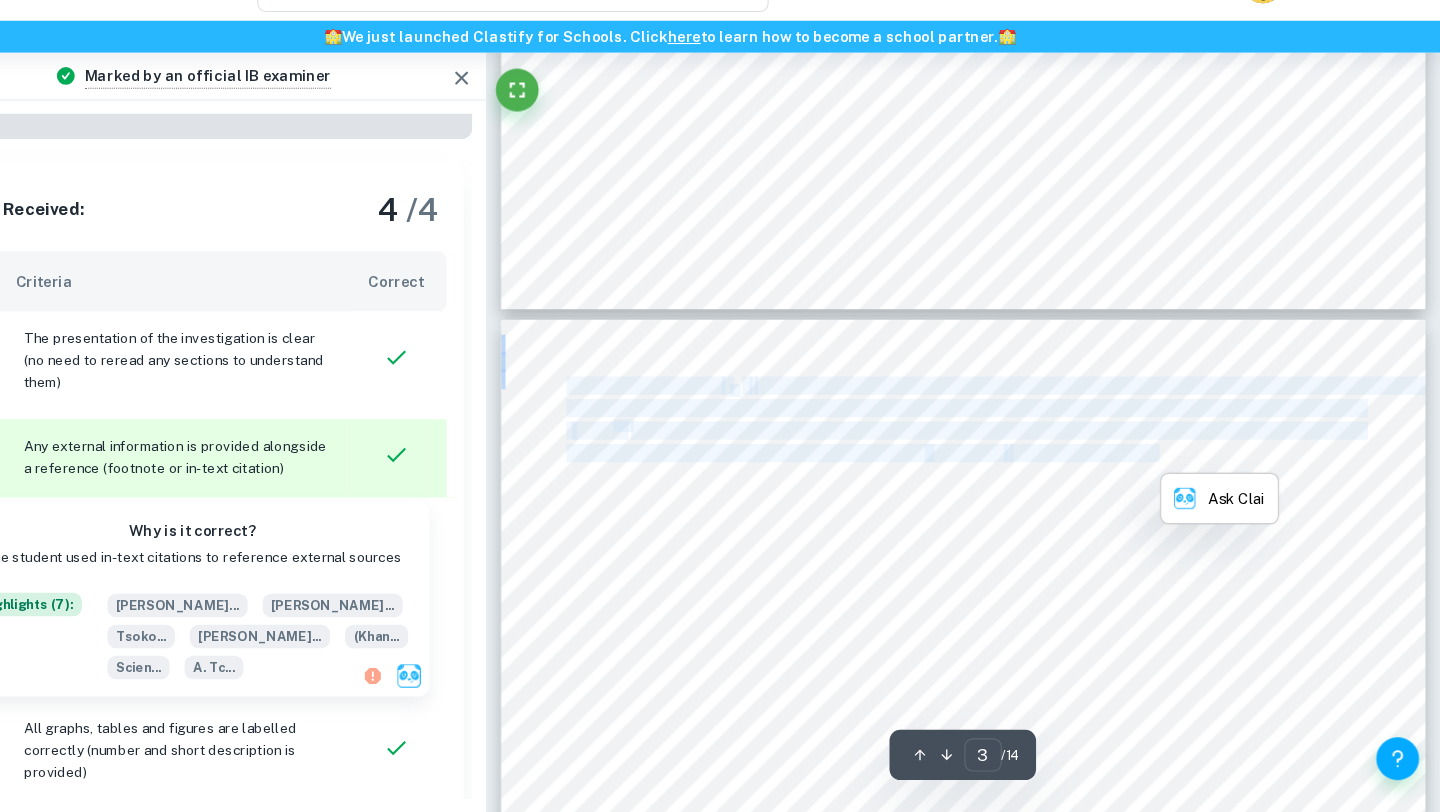 copy on "infinite temperature ( ÿ > )   (Goh & Giap, 2010). On the other hand, the activation energy for flow, essentially quantifies the energy barrier that molecules must overcome to move past each other and facilitate fluid flow ( ý. þý 21 ) (Encyclopedia Britannica, 2015). Therefore, it indicates the temperature sensitivity of the fluid's viscosity. This relationship is further simplified by   Andrade9s   equation of viscosity" 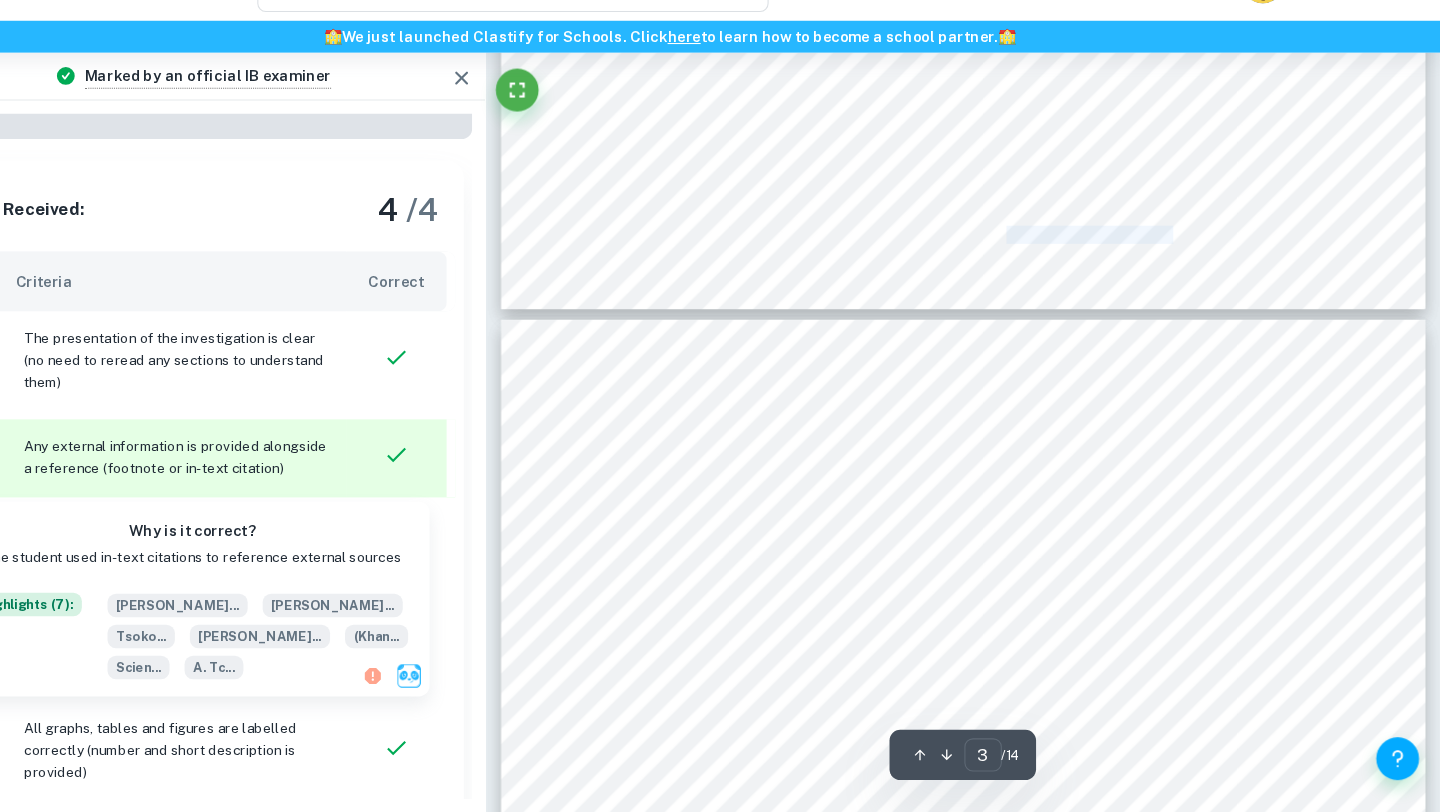 drag, startPoint x: 1033, startPoint y: 273, endPoint x: 1189, endPoint y: 276, distance: 156.02884 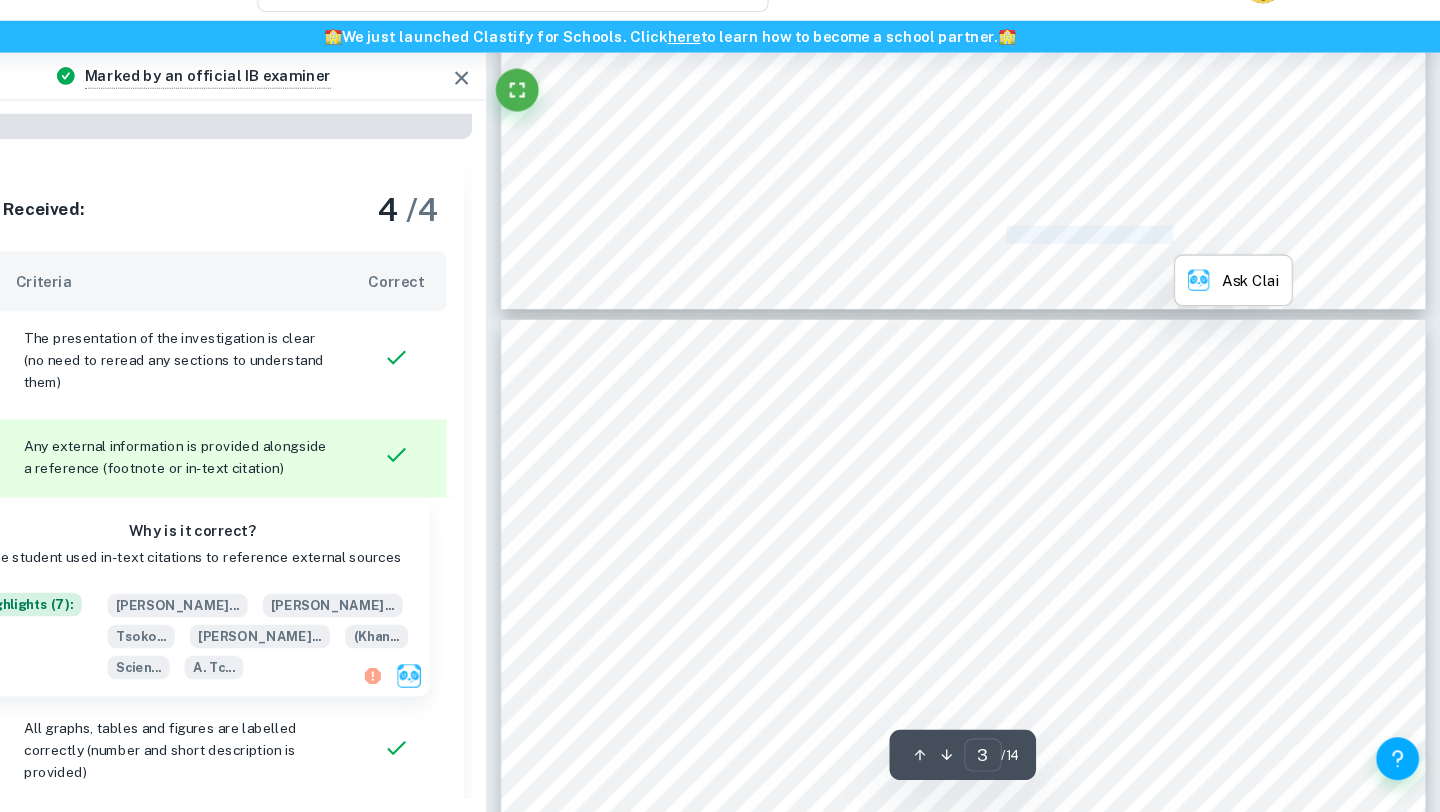copy on "pre-exponential factor" 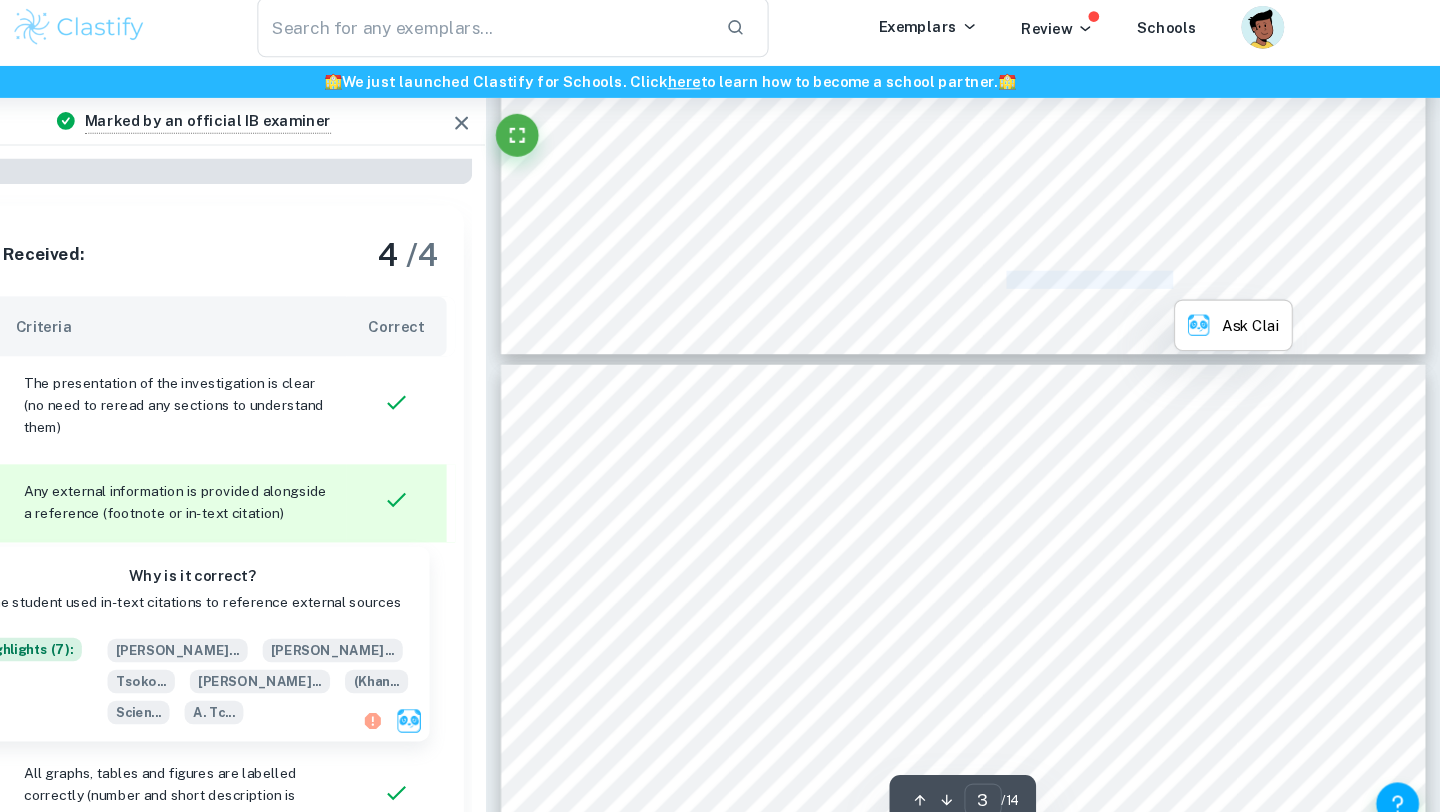 click on "(Goh & Giap, 2010). On the other hand, the activation energy for flow, essentially" at bounding box center [1132, 414] 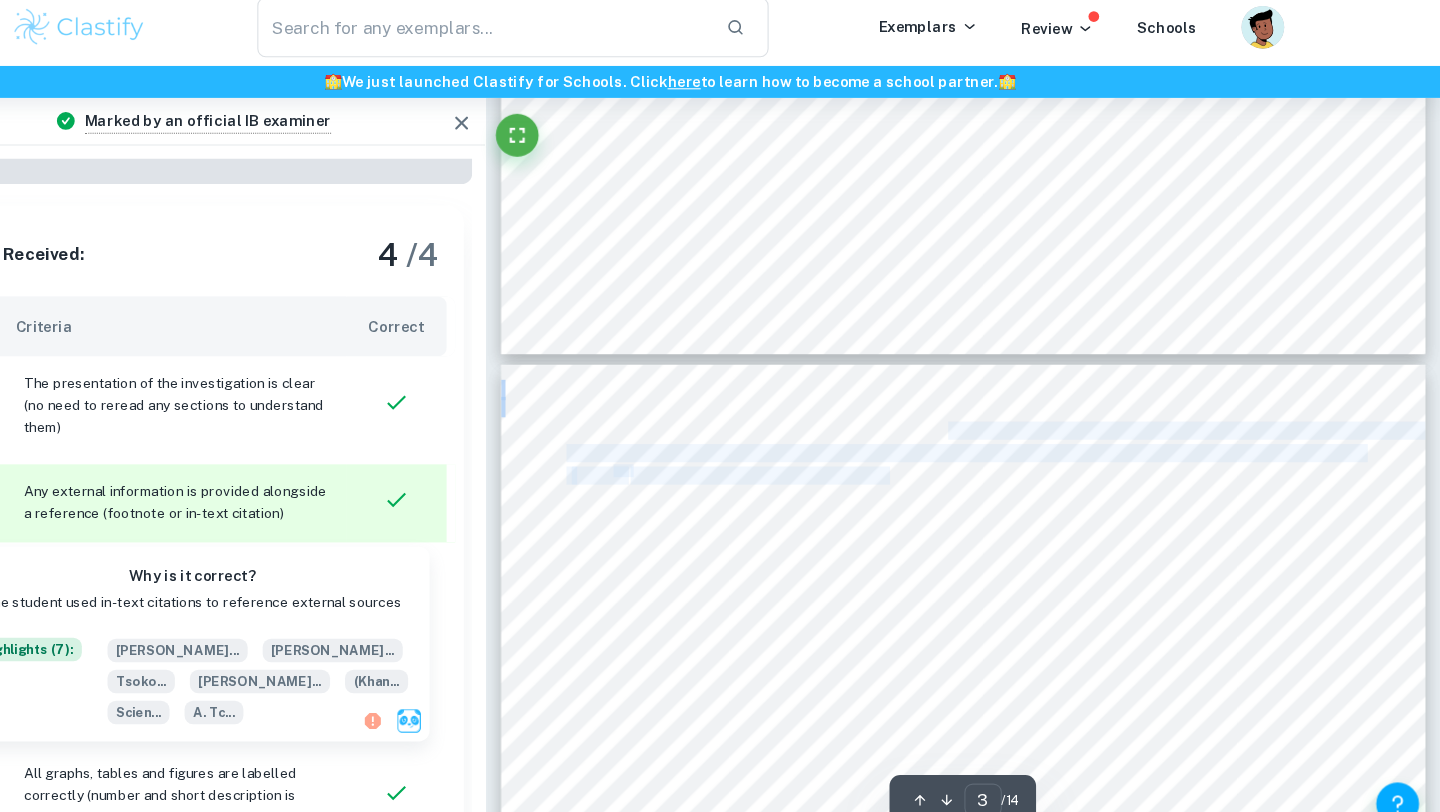 drag, startPoint x: 941, startPoint y: 411, endPoint x: 924, endPoint y: 458, distance: 49.979996 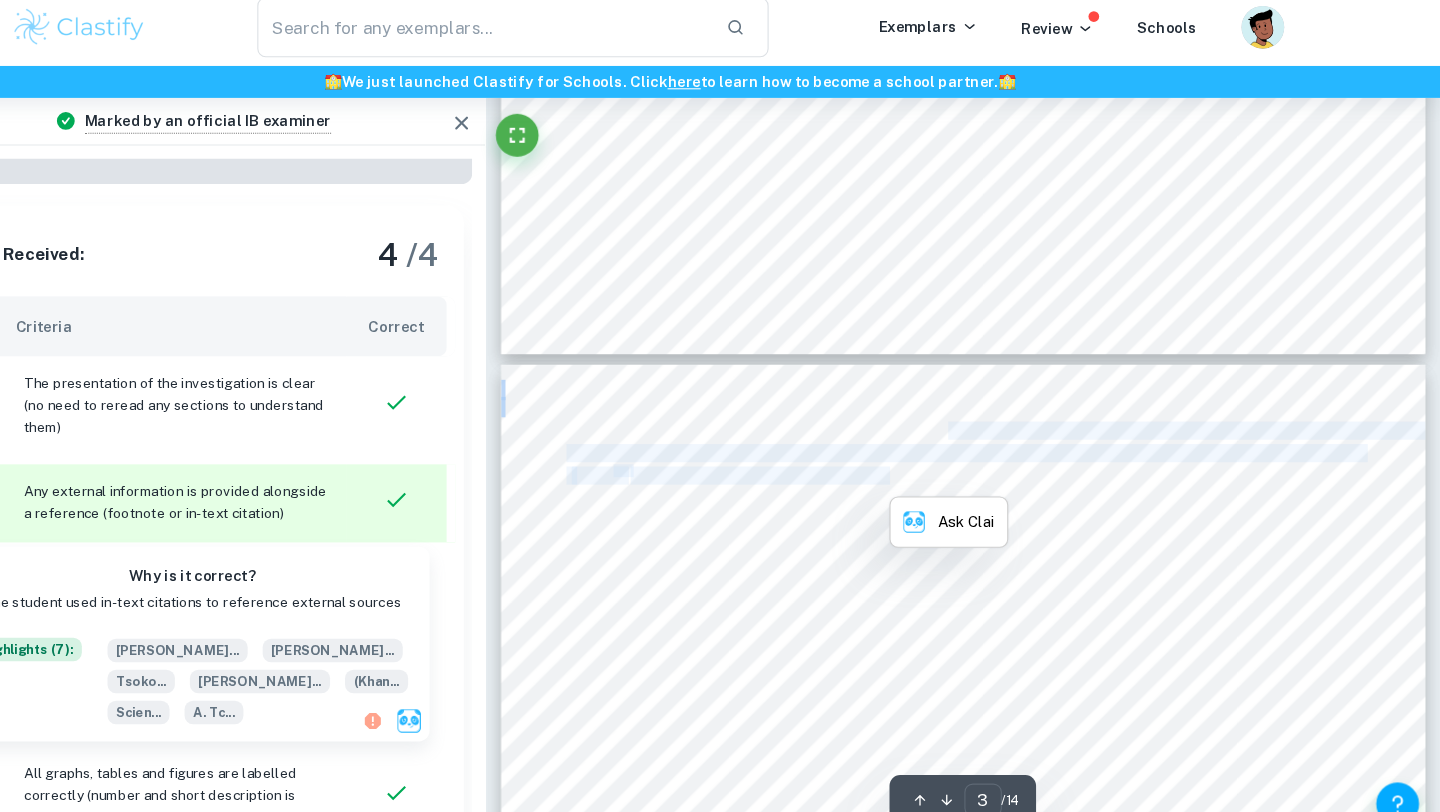 copy on "On the other hand, the activation energy for flow, essentially quantifies the energy barrier that molecules must overcome to move past each other and facilitate fluid flow ( ý. þý 21 ) (Encyclopedia Britannica, 2015)." 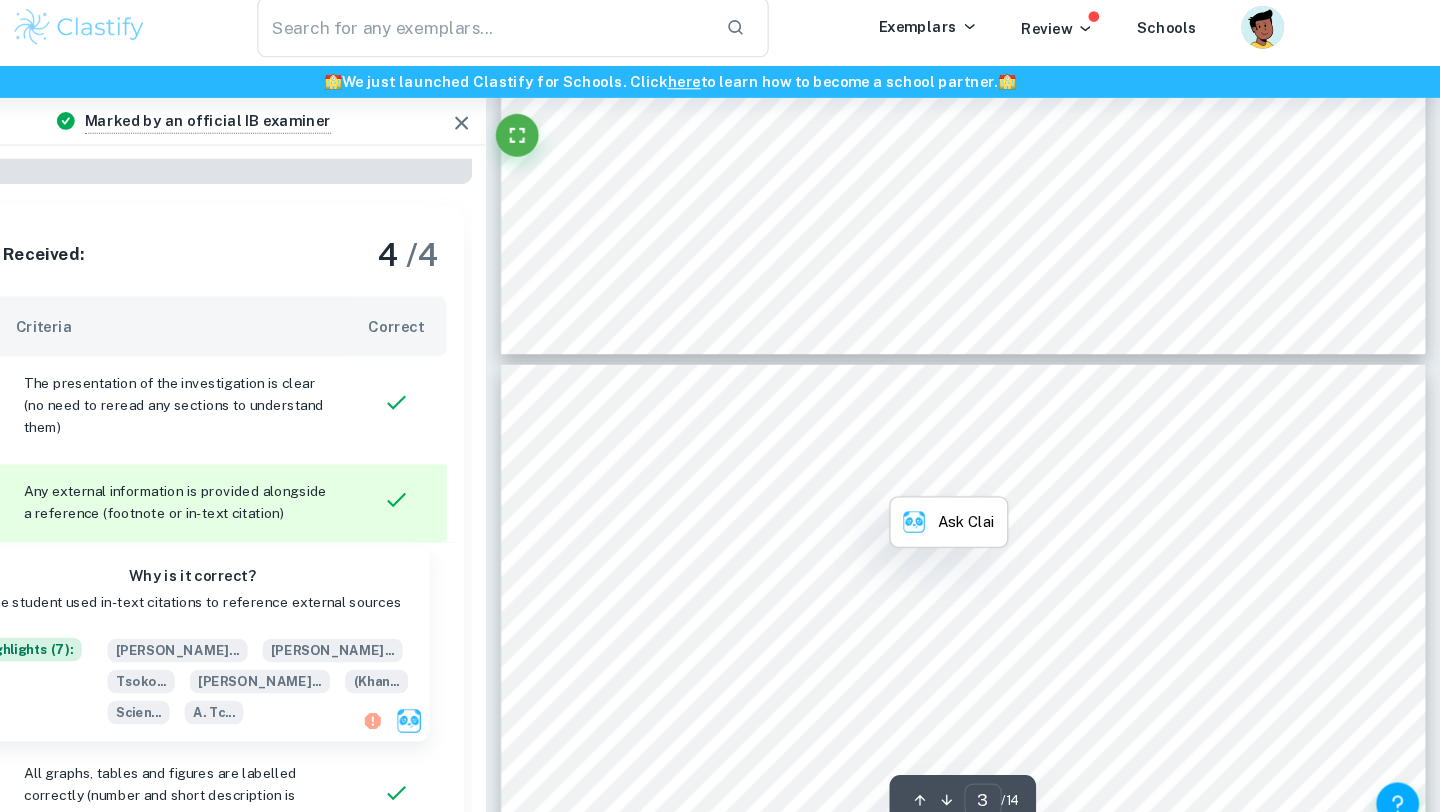 click on "(Goh & Giap, 2010). On the other hand, the activation energy for flow, essentially" at bounding box center [1132, 414] 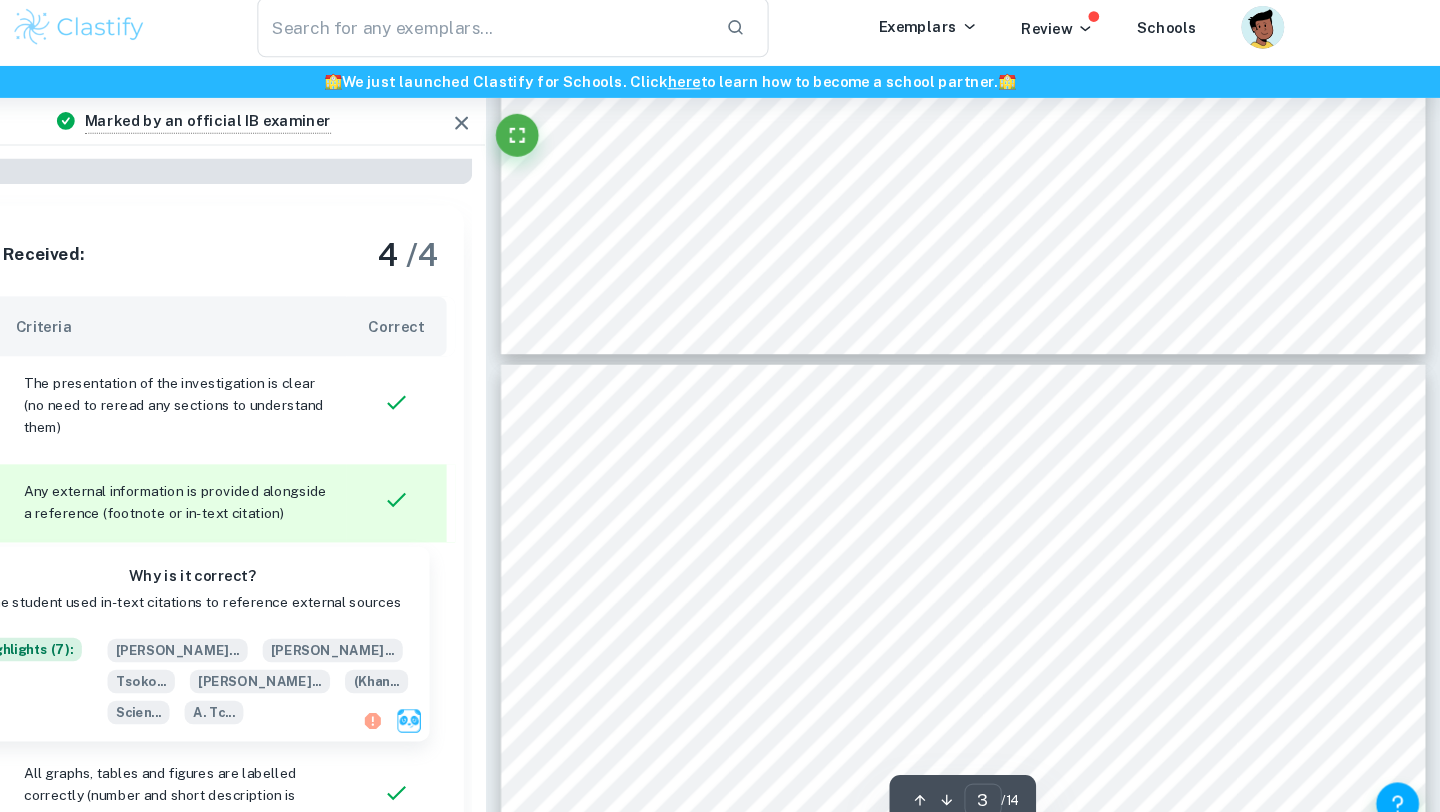 click on "Andrade9s" at bounding box center (997, 477) 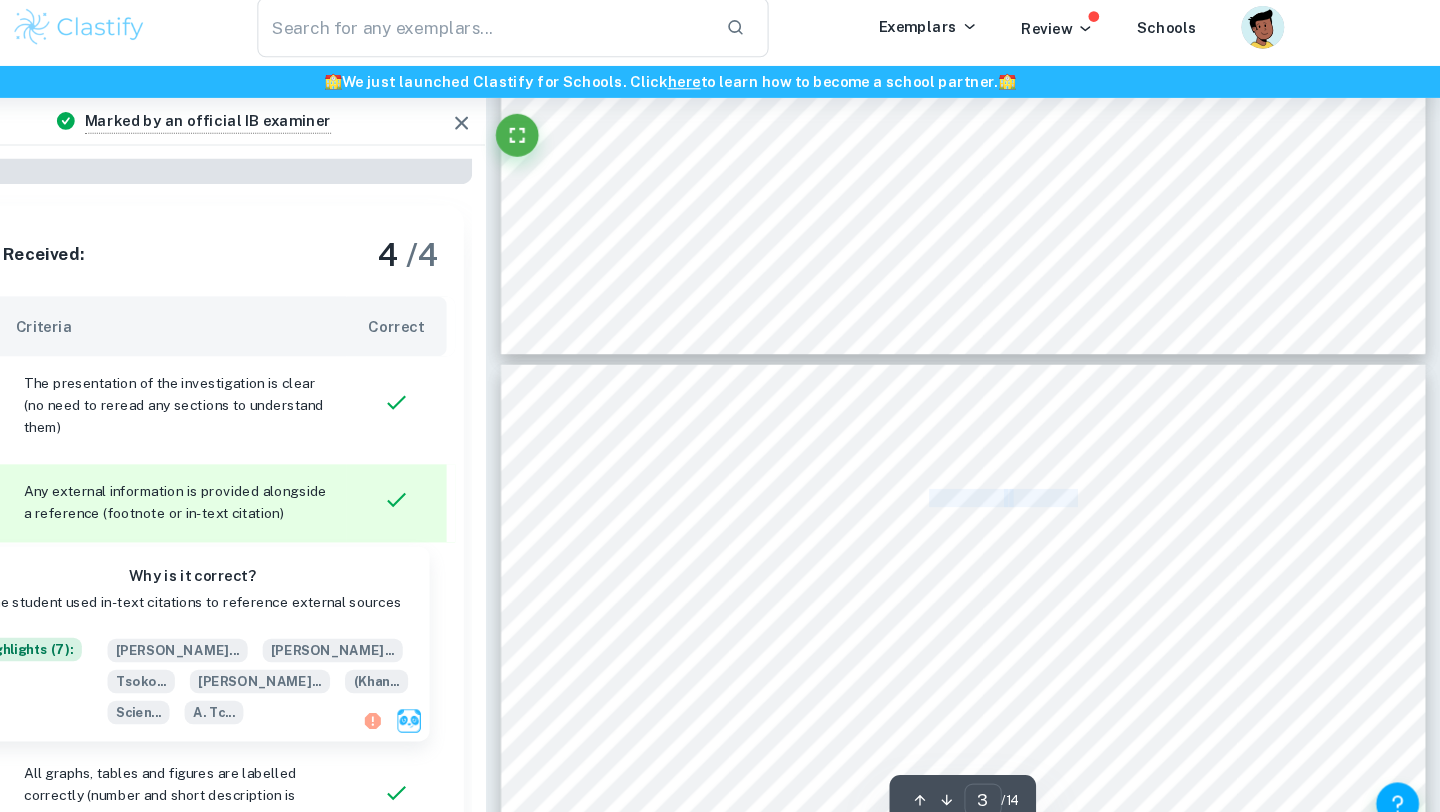 drag, startPoint x: 1100, startPoint y: 478, endPoint x: 965, endPoint y: 478, distance: 135 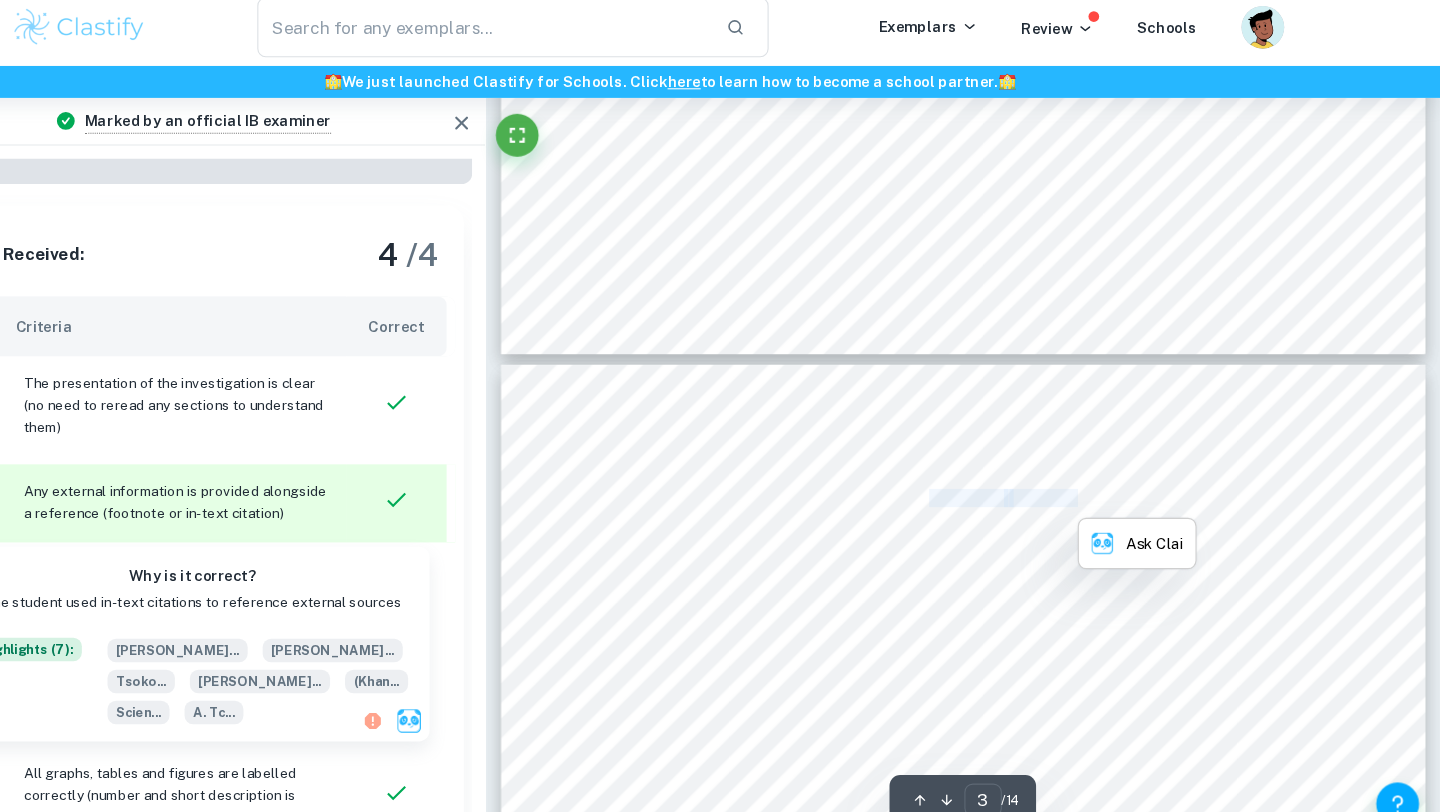 copy on "Andrade9s   equation" 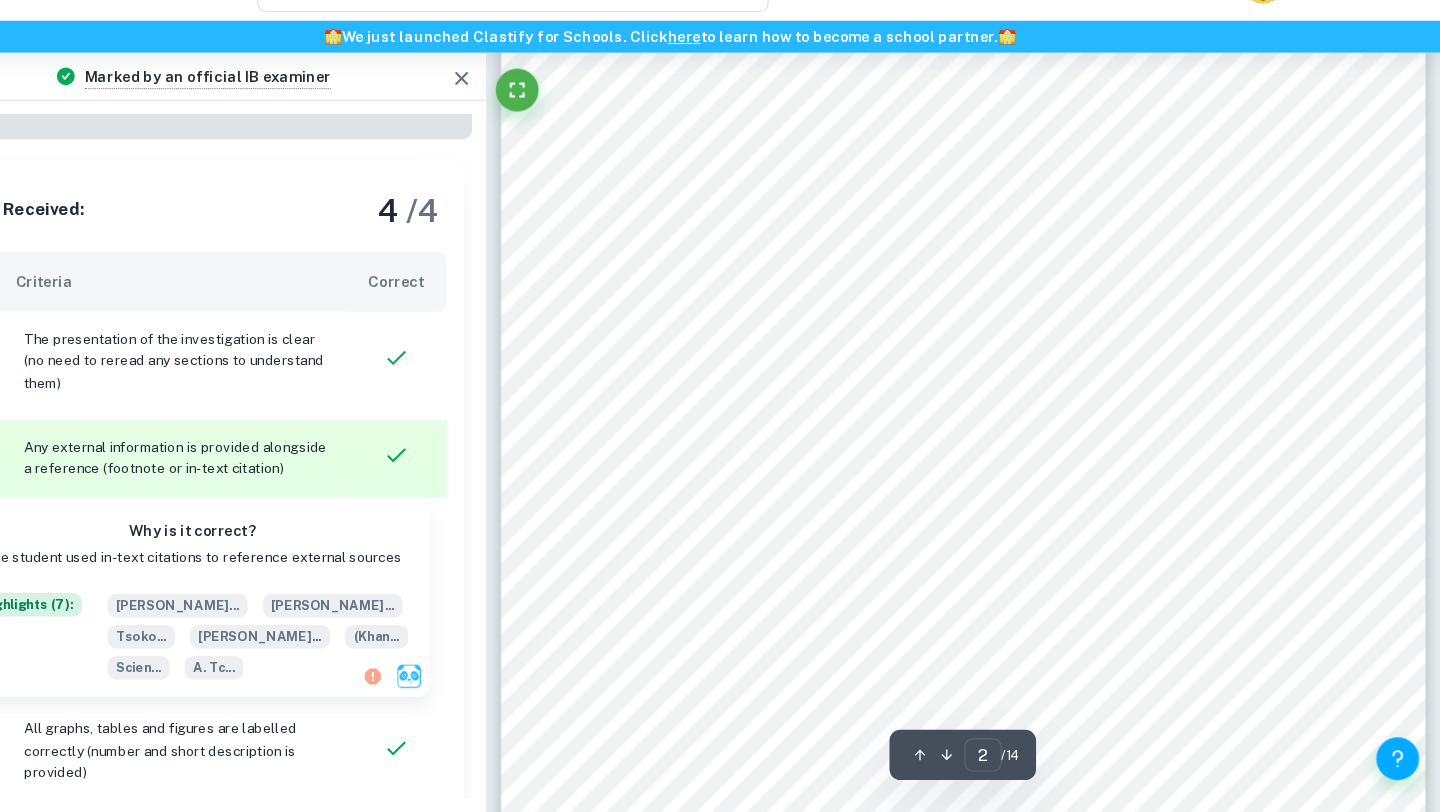 scroll, scrollTop: 1558, scrollLeft: 0, axis: vertical 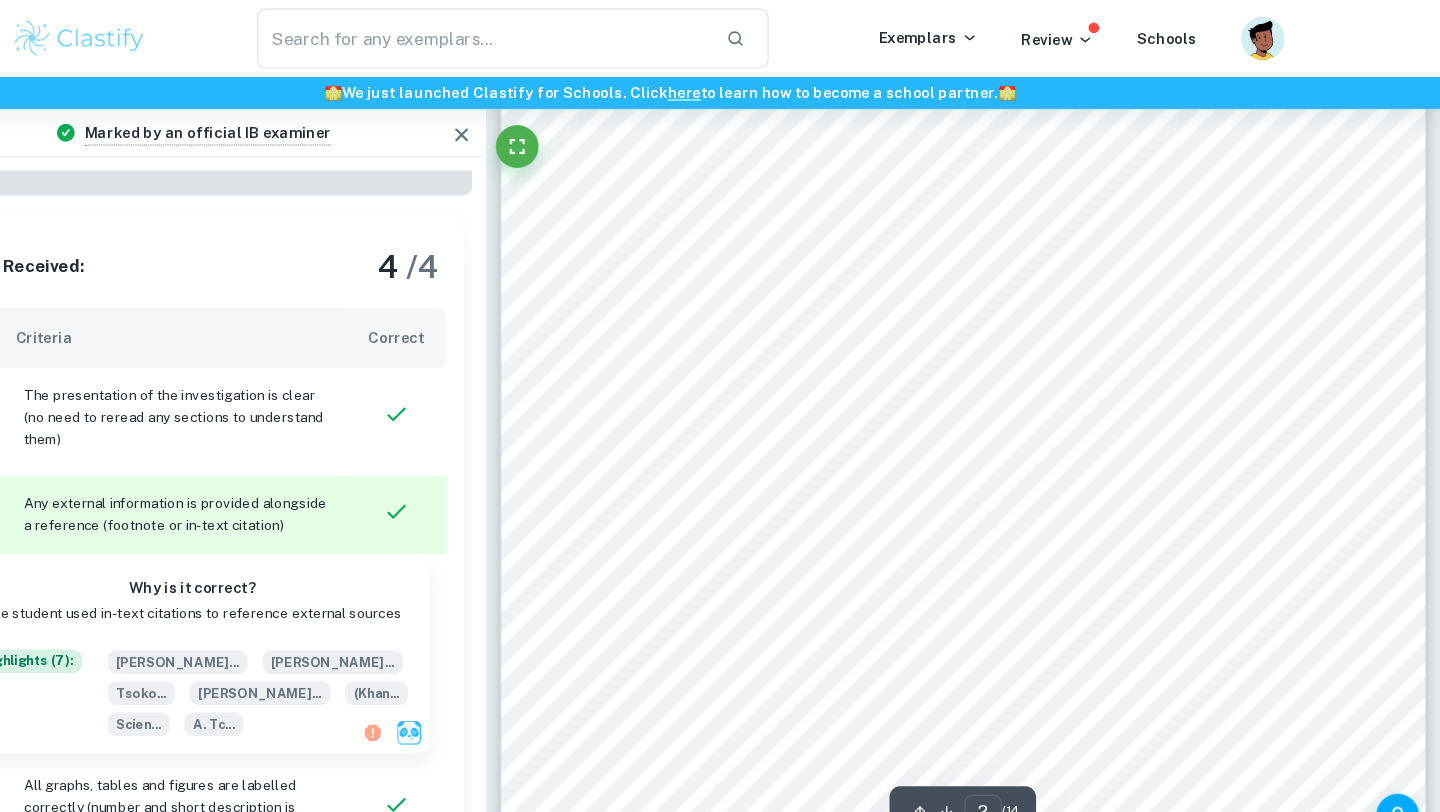 type on "1" 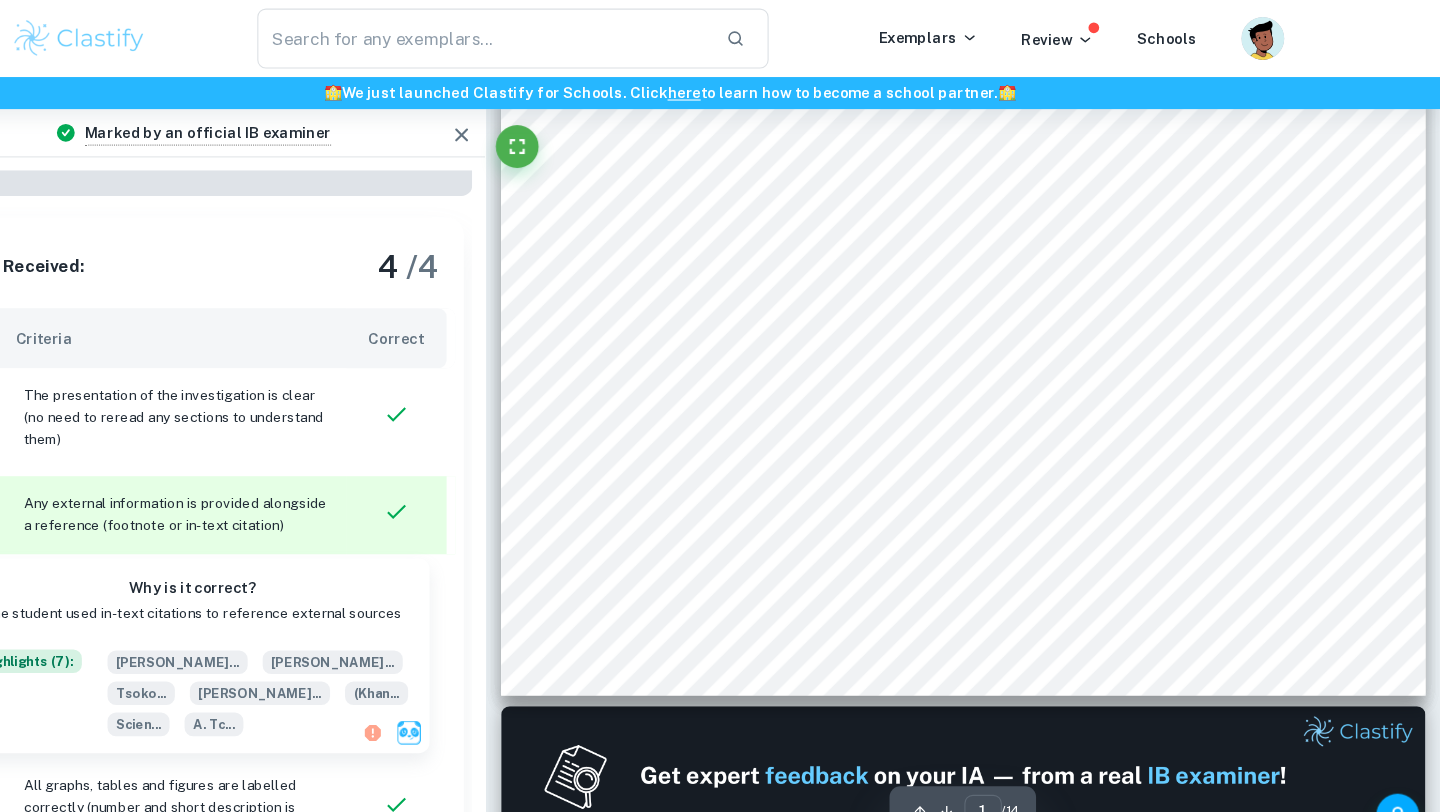 scroll, scrollTop: 582, scrollLeft: 0, axis: vertical 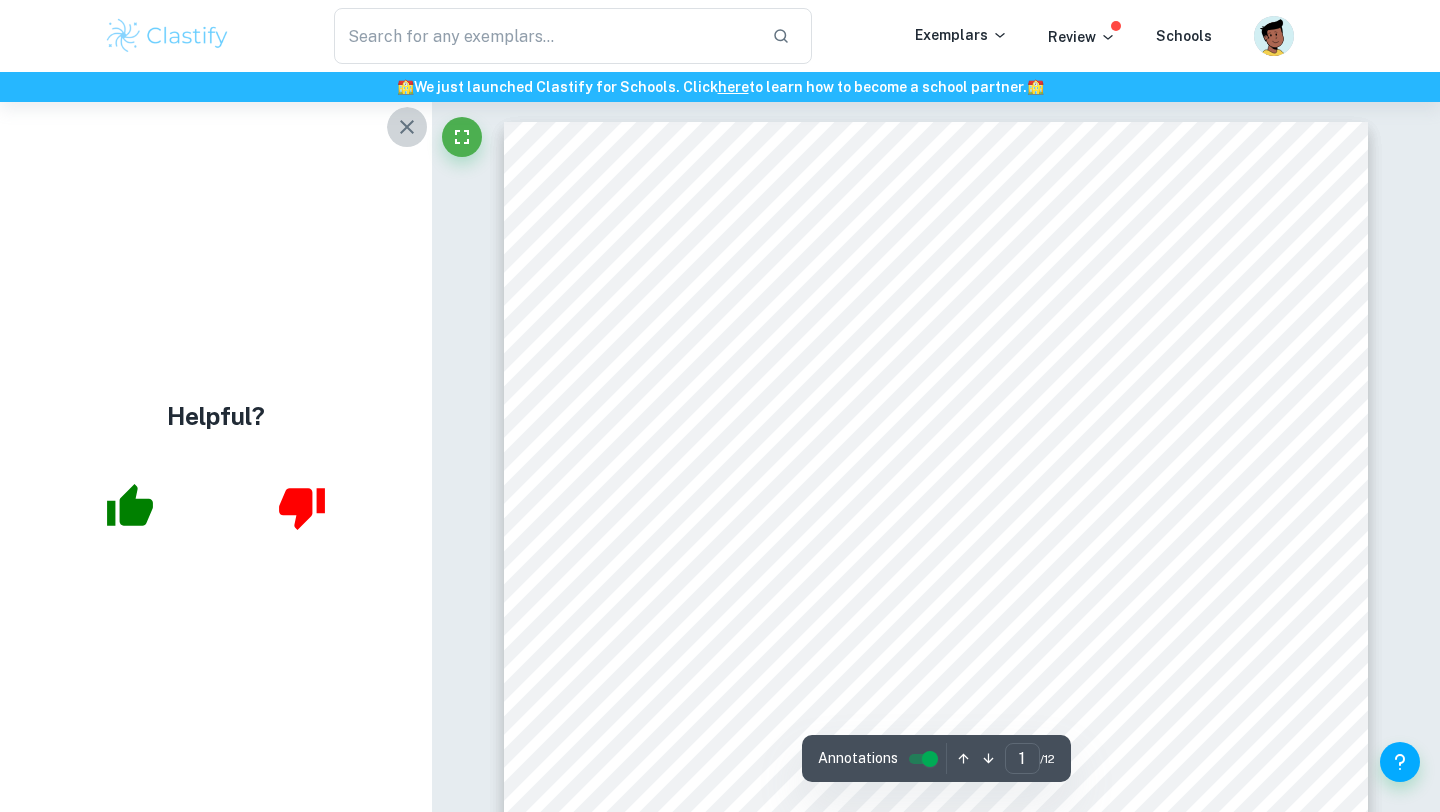 click at bounding box center [407, 127] 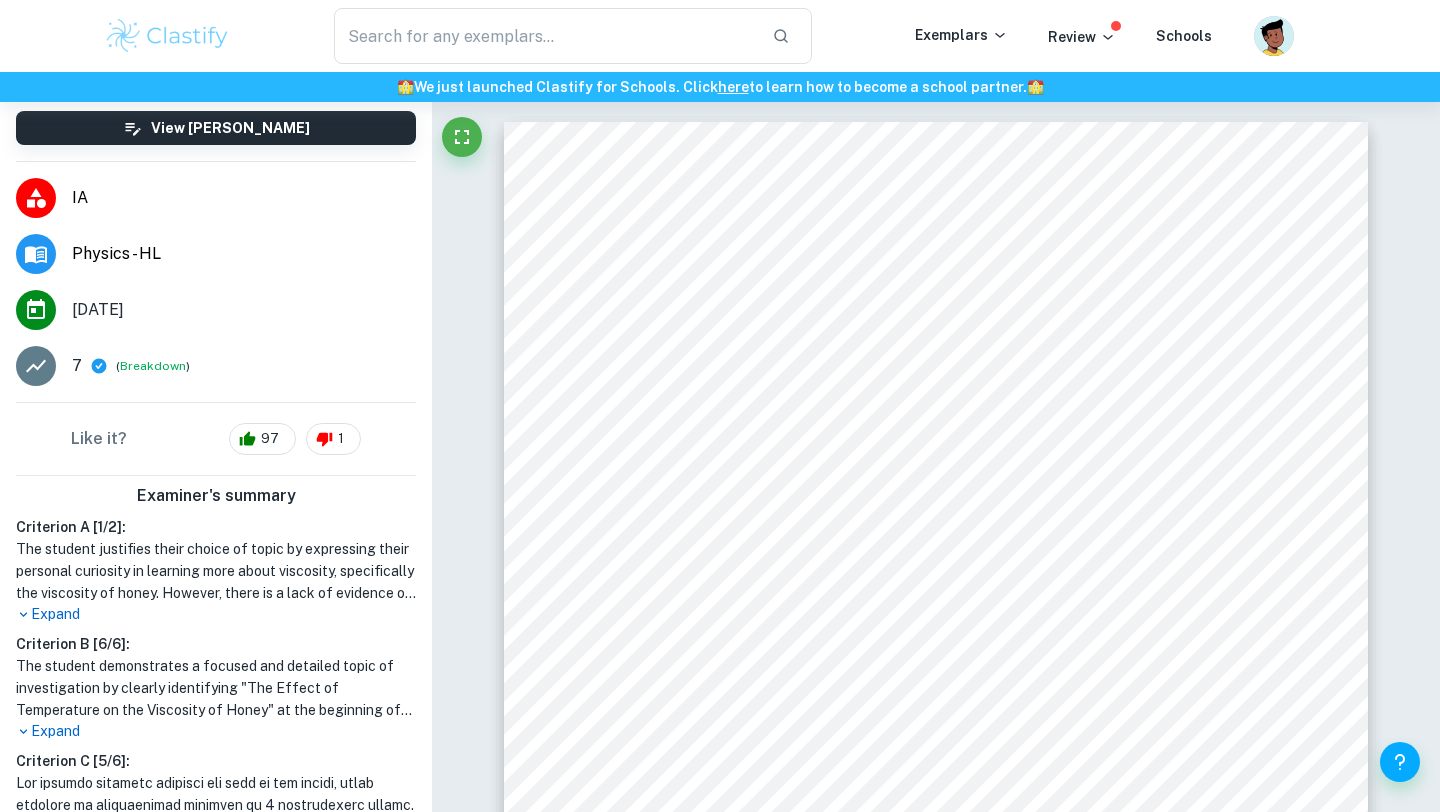 scroll, scrollTop: 184, scrollLeft: 0, axis: vertical 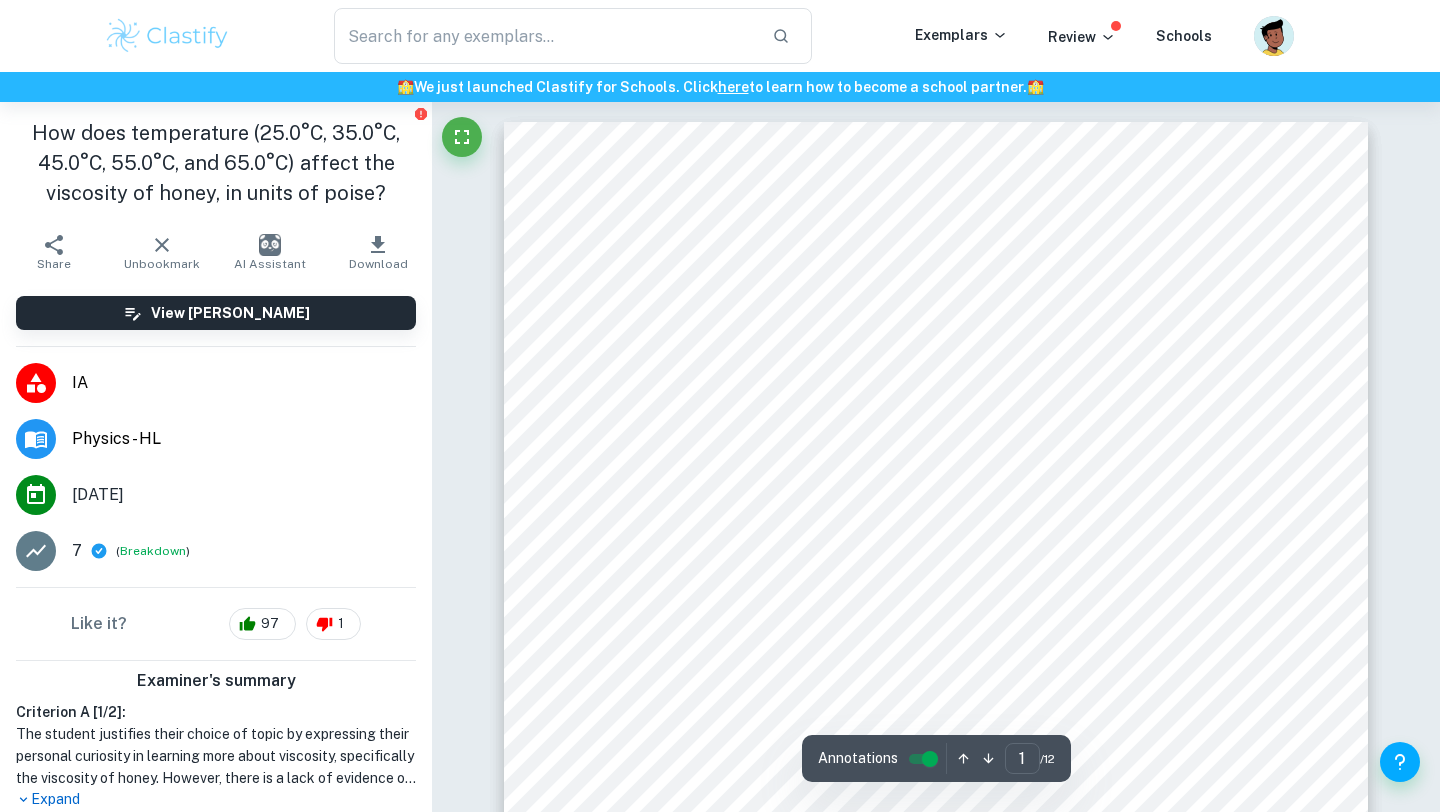 click on "The Effect of Temperature on the Viscosity of Honey Introduction The viscosity of a fluid is a topic I have not explored much in class, and every year that passed from the beginning of junior high school, I always hoped we would. The closest I got was grade 8 science, when we had a topic all about fluids, but we ran out of time and could not get to any experiments. Hence, when choosing an IA topic, I found it the perfect opportunity to explore viscosity and how it changes with temperature. I was most interested in examining honey, because its consistency has a visible change after being heated. I particularly wanted to observe and determine how quickly the change in viscosity occurs. Research Question How does temperature (25.0°C, 35.0°C, 45.0°C, 55.0°C, and 65.0°C) affect the viscosity of honey, in units of poise? Theory In a fluid, there are three primary forces acting on an object moving through it that will lead to the determination of viscosity: the force of gravity ( F g ), the drag force ( F d F b" at bounding box center (936, 681) 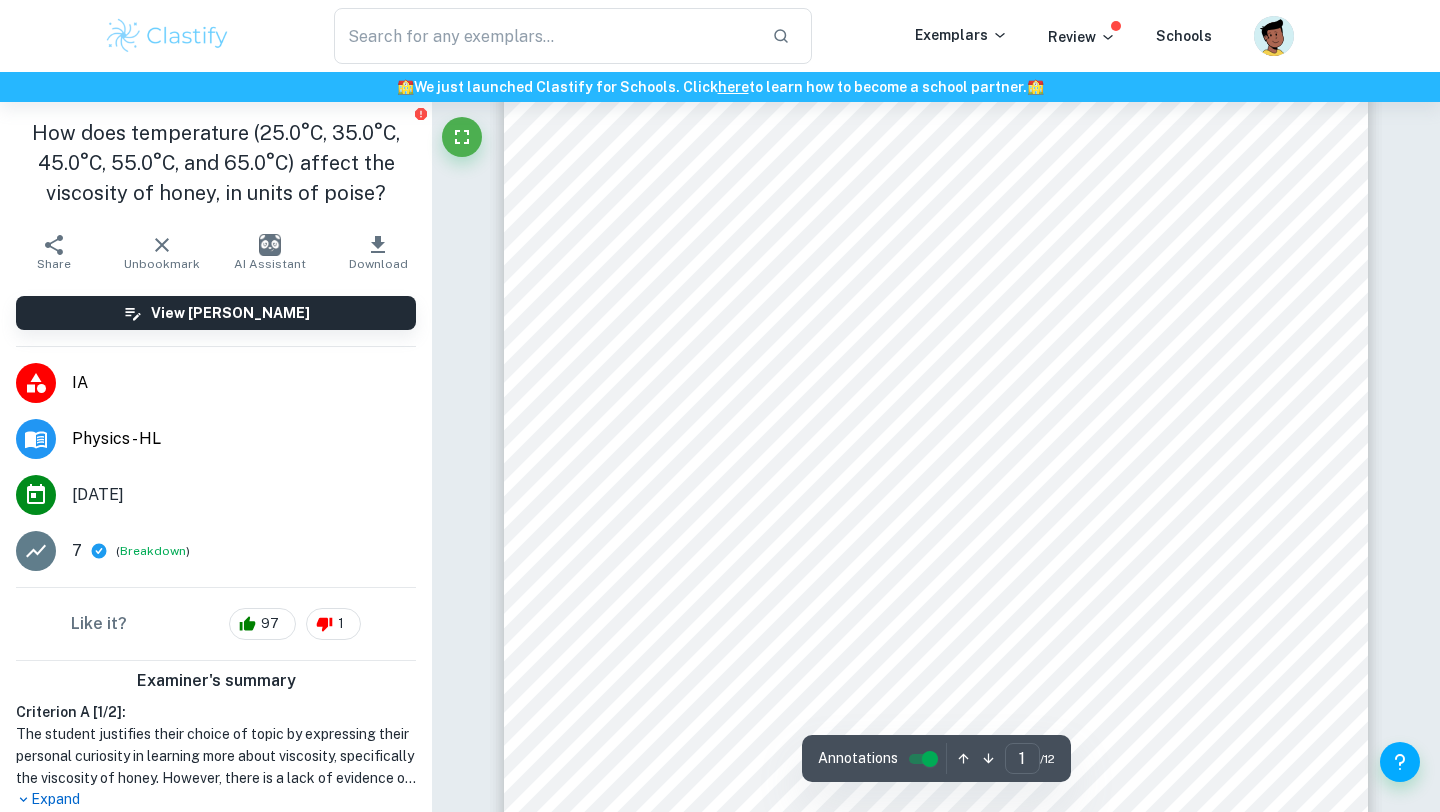 scroll, scrollTop: 184, scrollLeft: 0, axis: vertical 